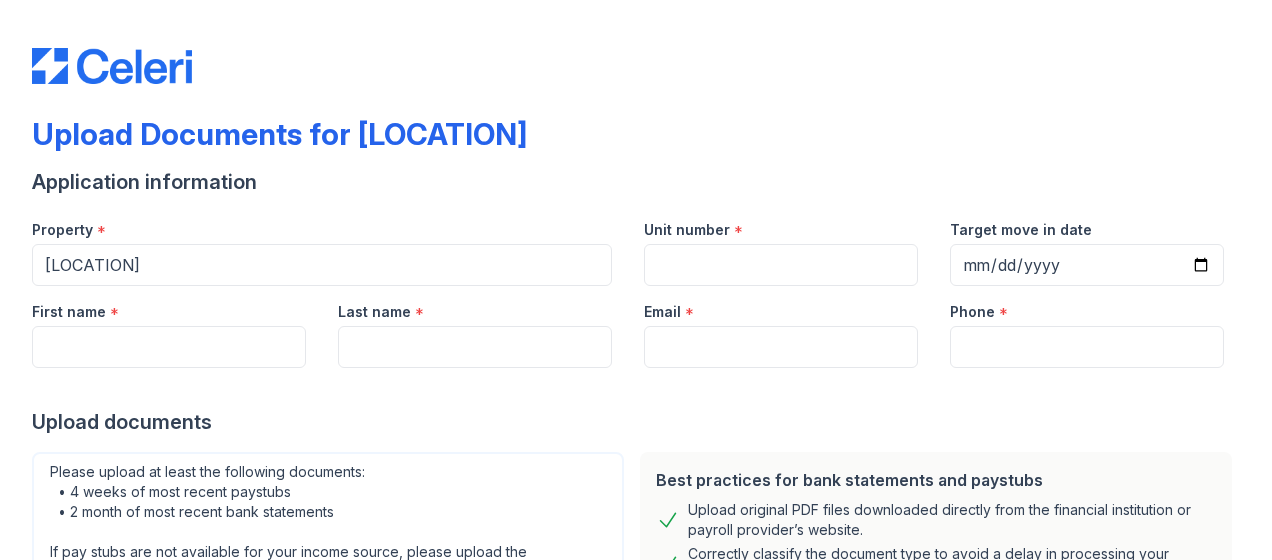 scroll, scrollTop: 0, scrollLeft: 0, axis: both 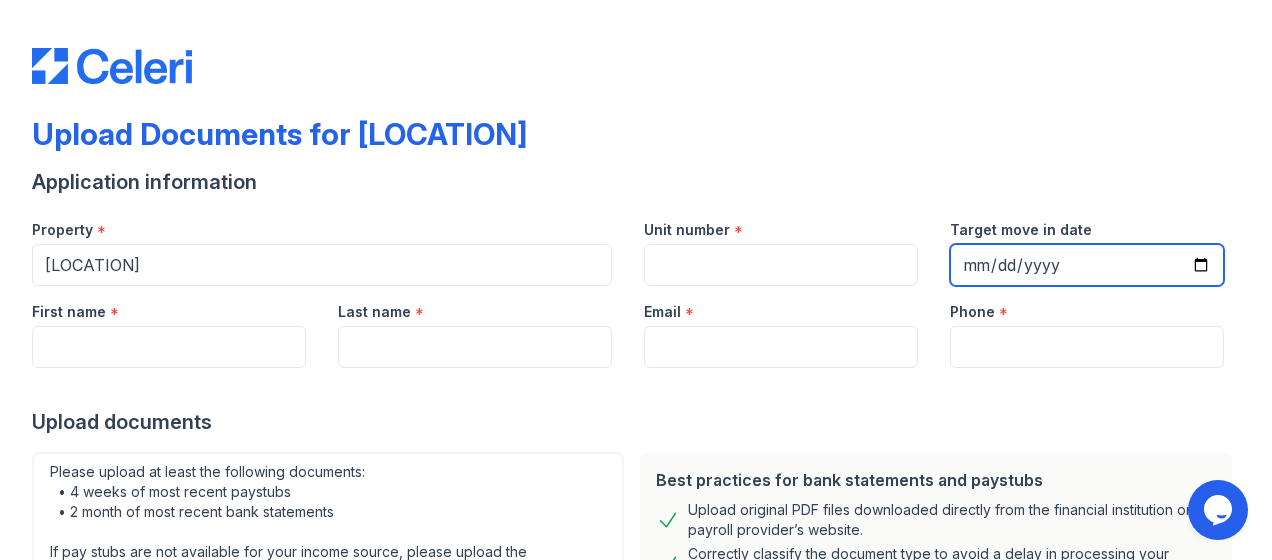 click on "Target move in date" at bounding box center (1087, 265) 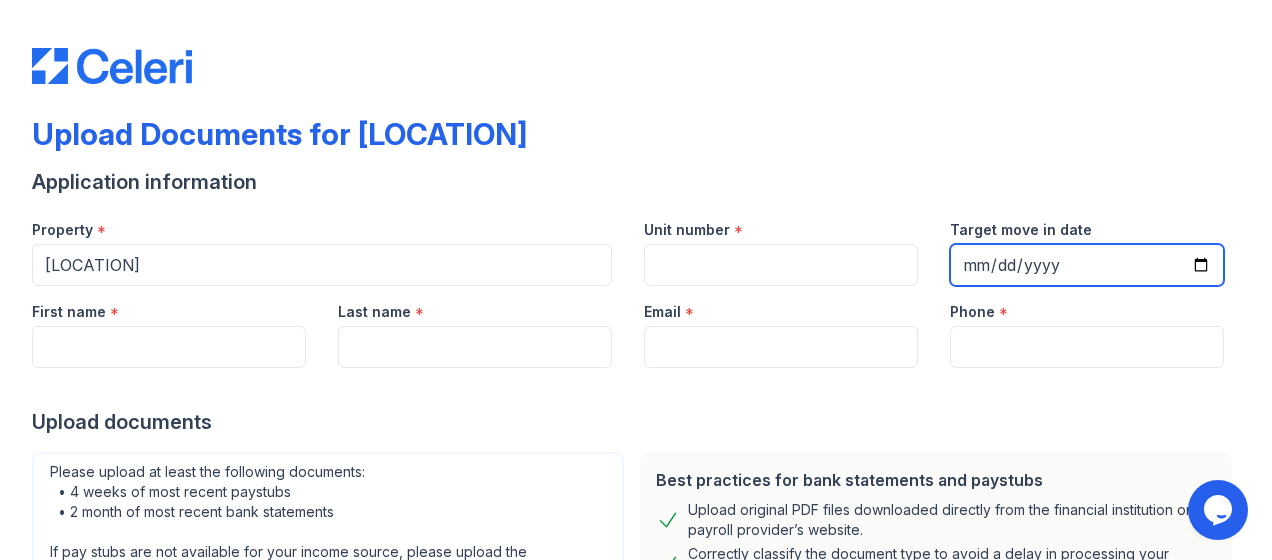 click on "Target move in date" at bounding box center (1087, 265) 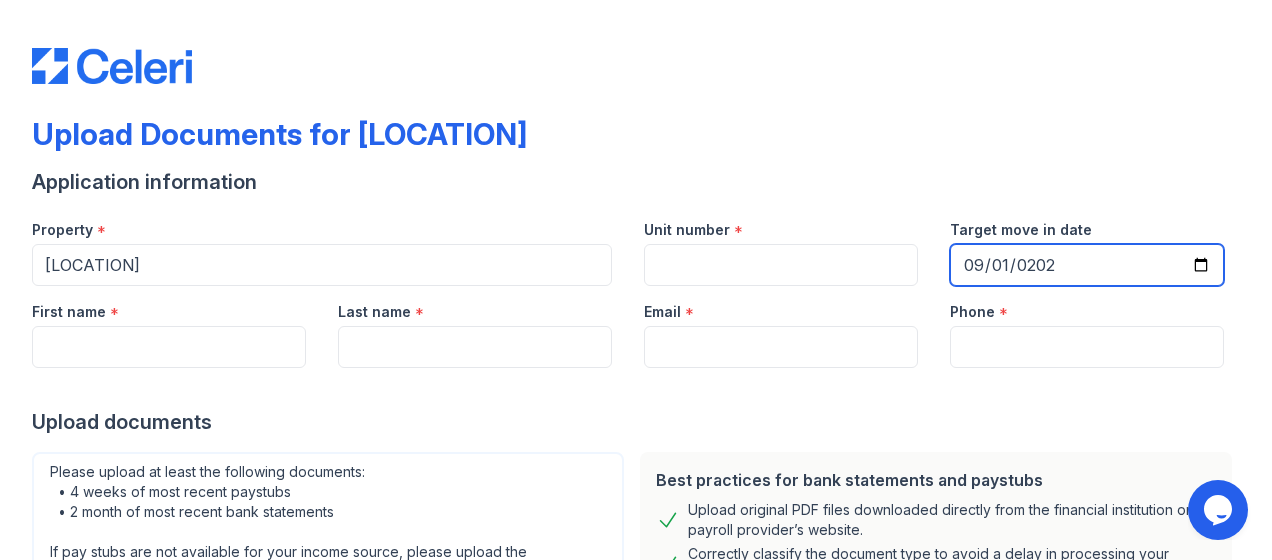 type on "2025-09-01" 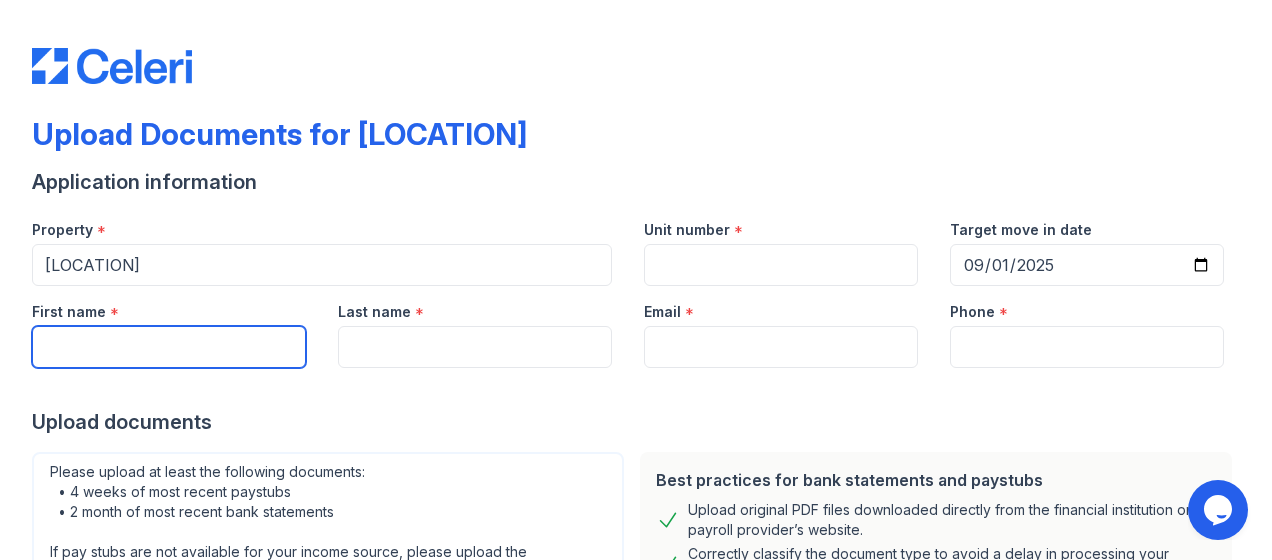 click on "First name" at bounding box center (169, 347) 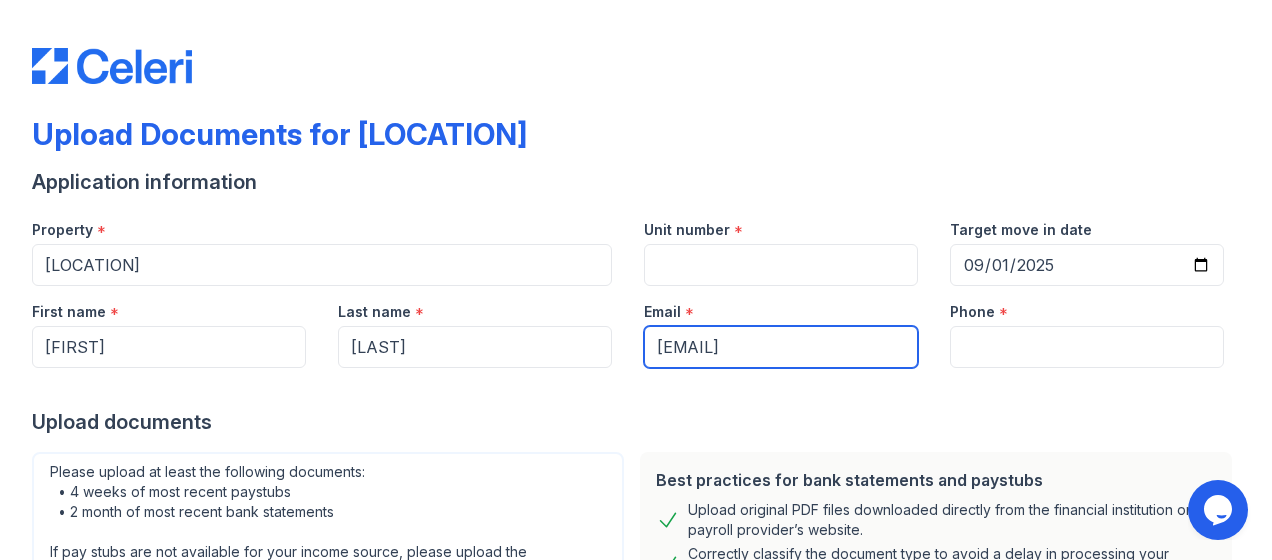 type on "[PHONE]" 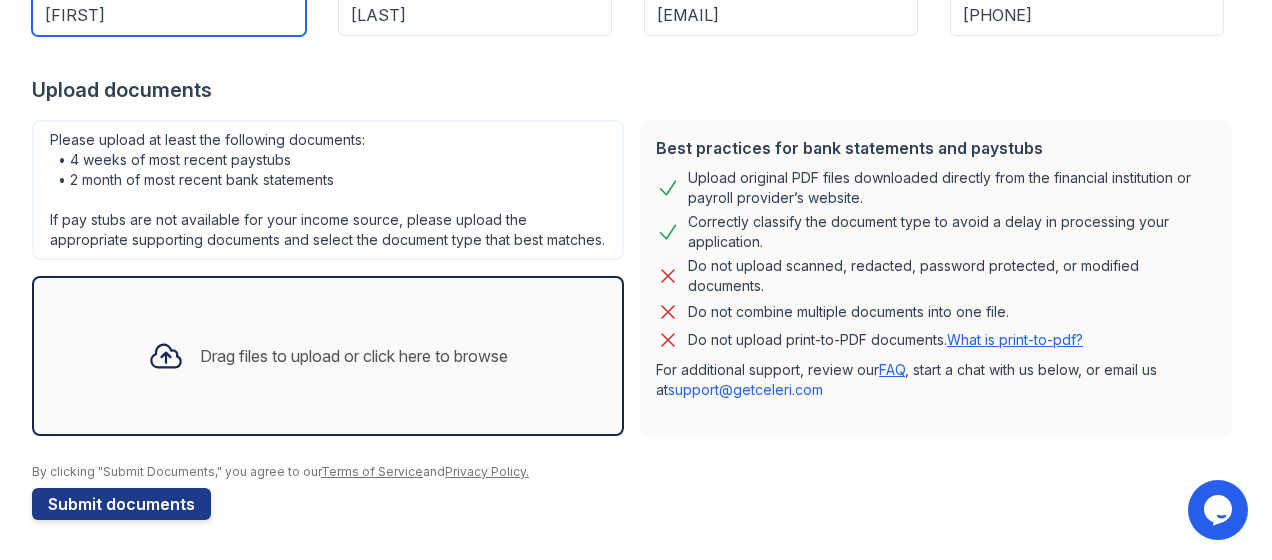 scroll, scrollTop: 350, scrollLeft: 0, axis: vertical 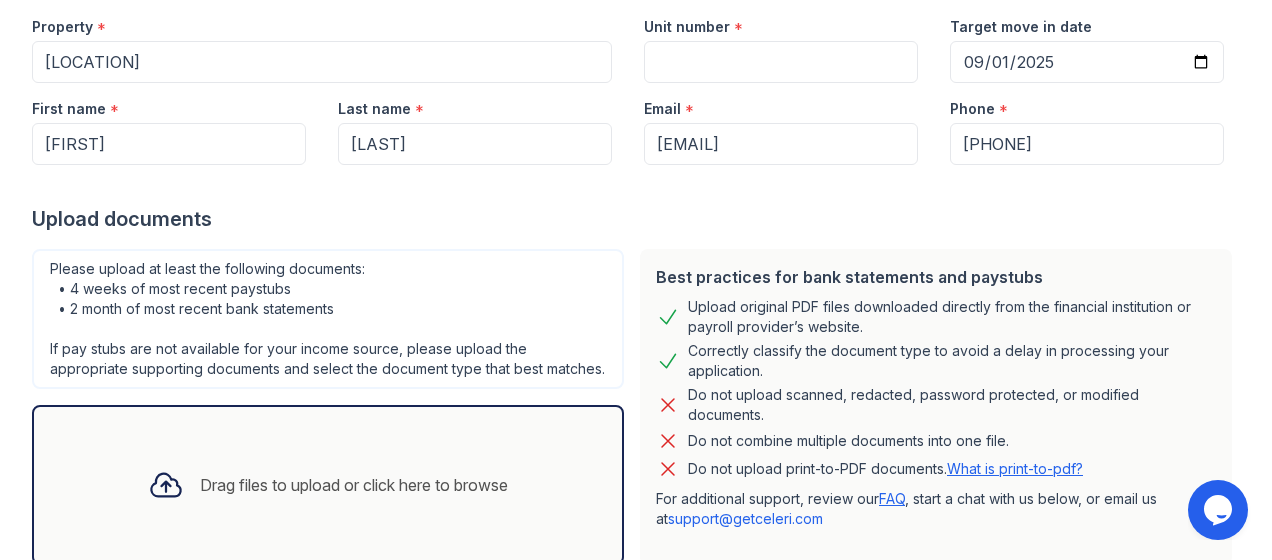 click on "Drag files to upload or click here to browse" at bounding box center [354, 485] 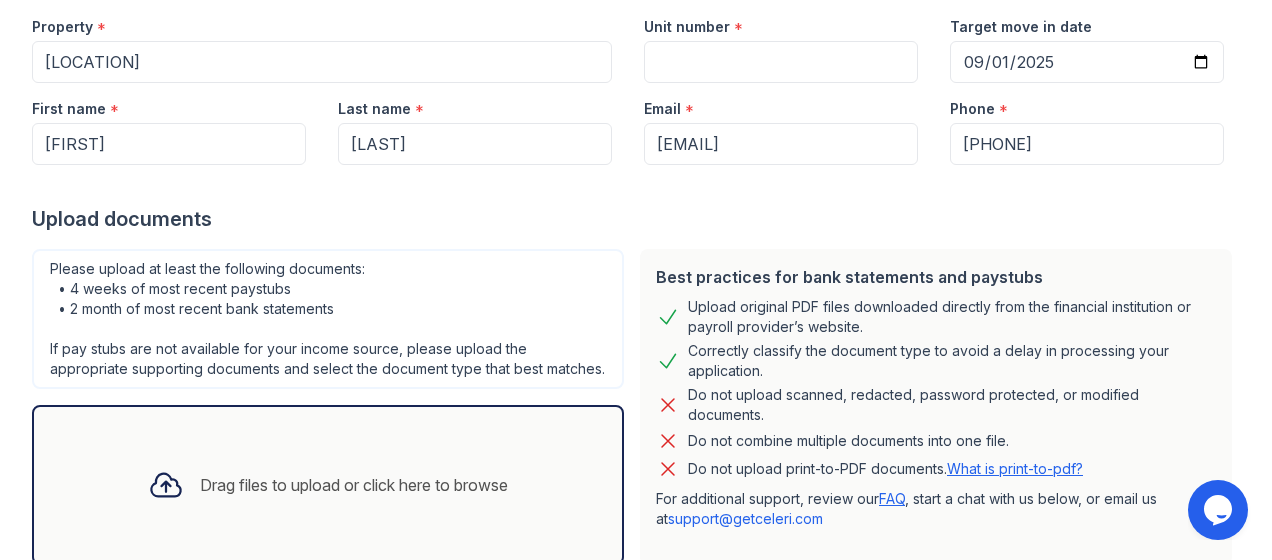 click on "Drag files to upload or click here to browse" at bounding box center (354, 485) 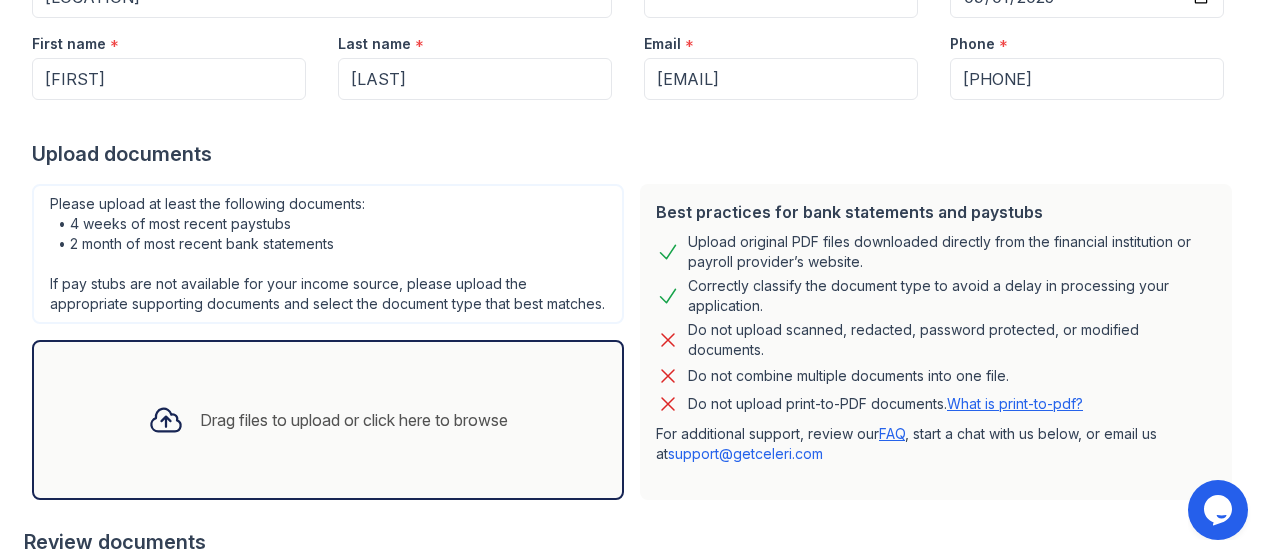 scroll, scrollTop: 272, scrollLeft: 0, axis: vertical 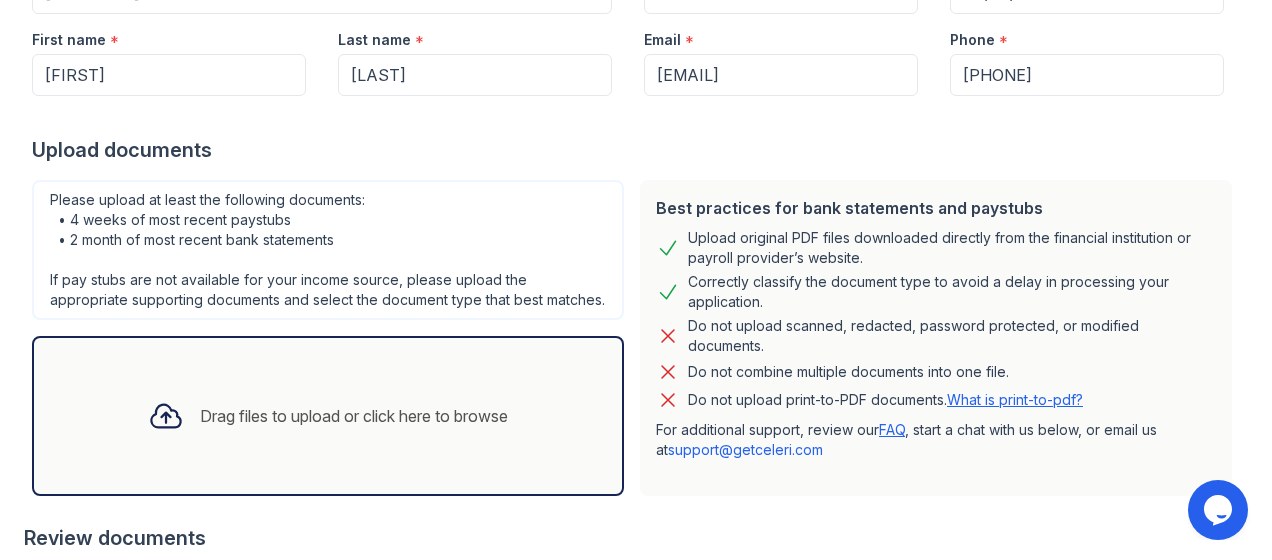 click on "Drag files to upload or click here to browse" at bounding box center (354, 416) 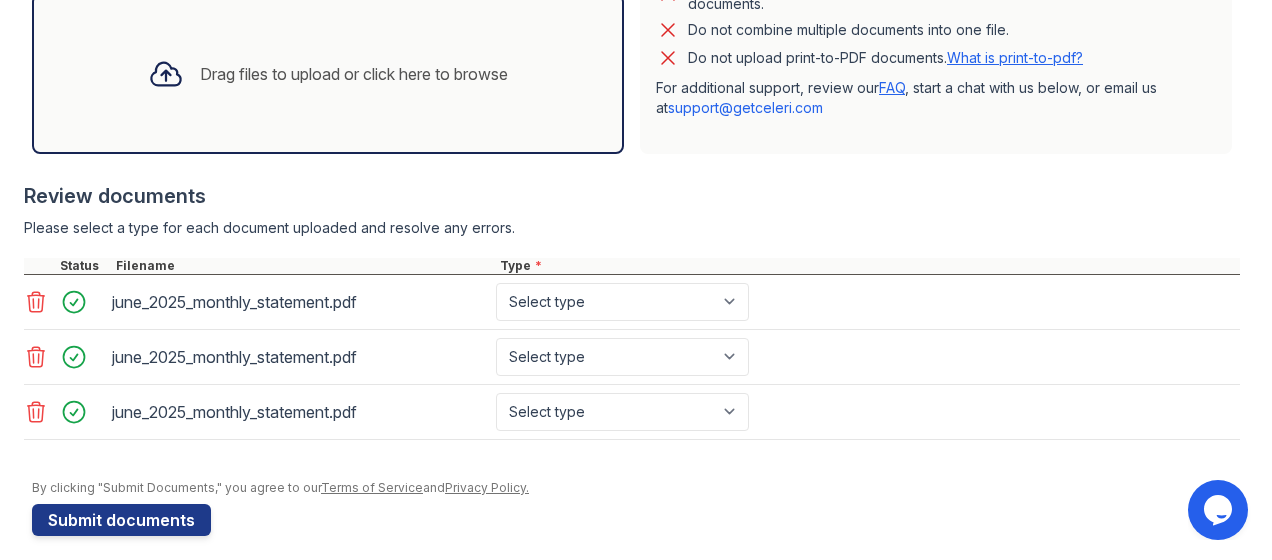 scroll, scrollTop: 645, scrollLeft: 0, axis: vertical 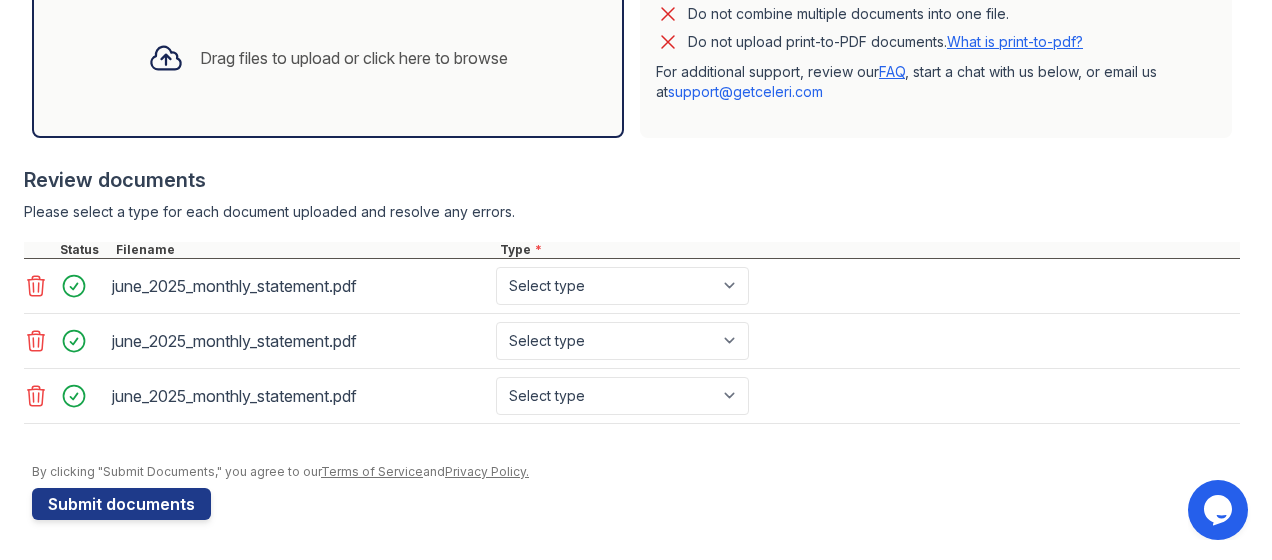 click 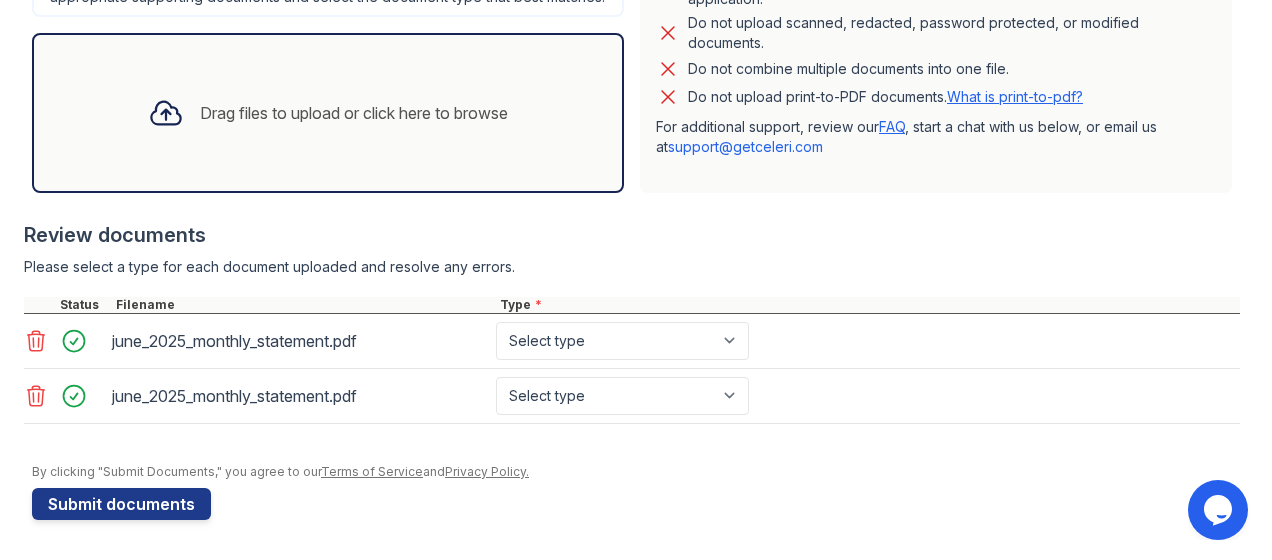 scroll, scrollTop: 591, scrollLeft: 0, axis: vertical 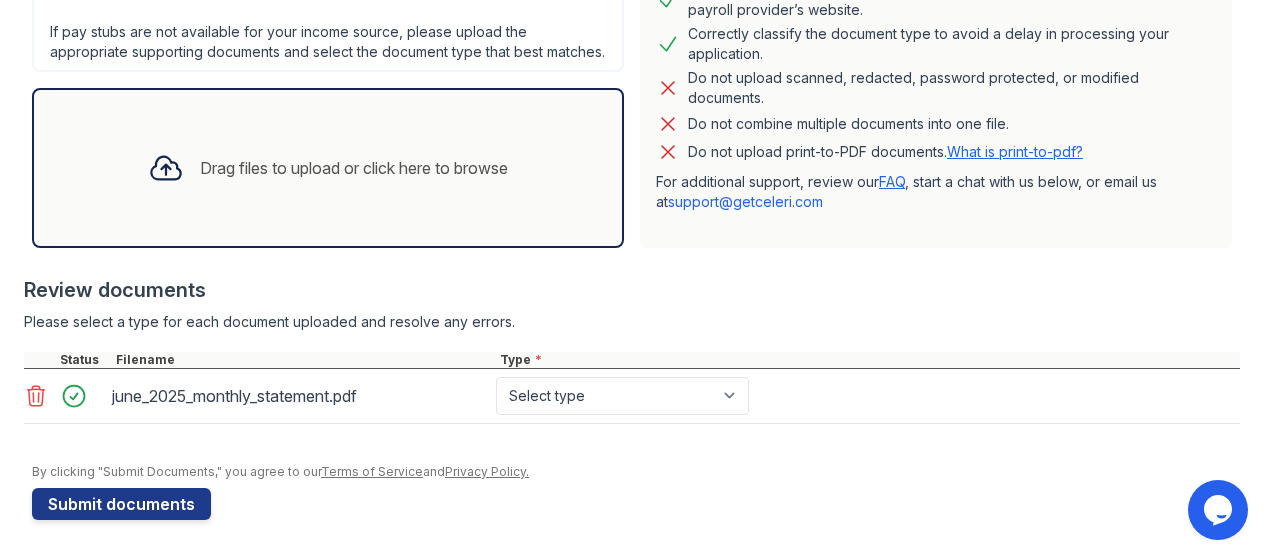 click on "Drag files to upload or click here to browse" at bounding box center (354, 168) 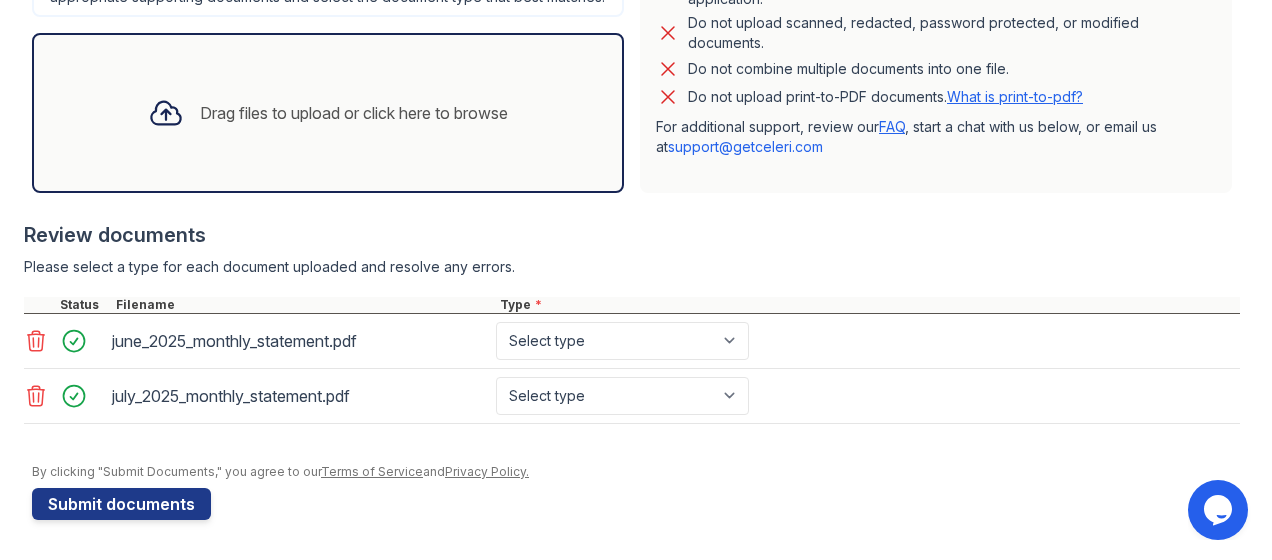 scroll, scrollTop: 591, scrollLeft: 0, axis: vertical 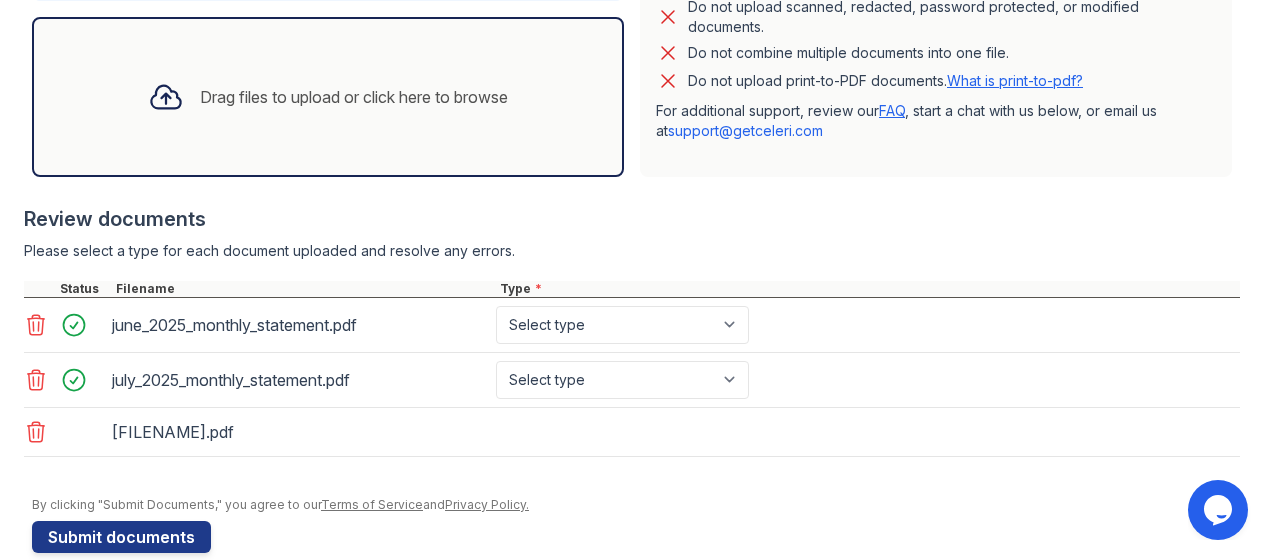 click on "june_2025_monthly_statement.pdf" at bounding box center (300, 325) 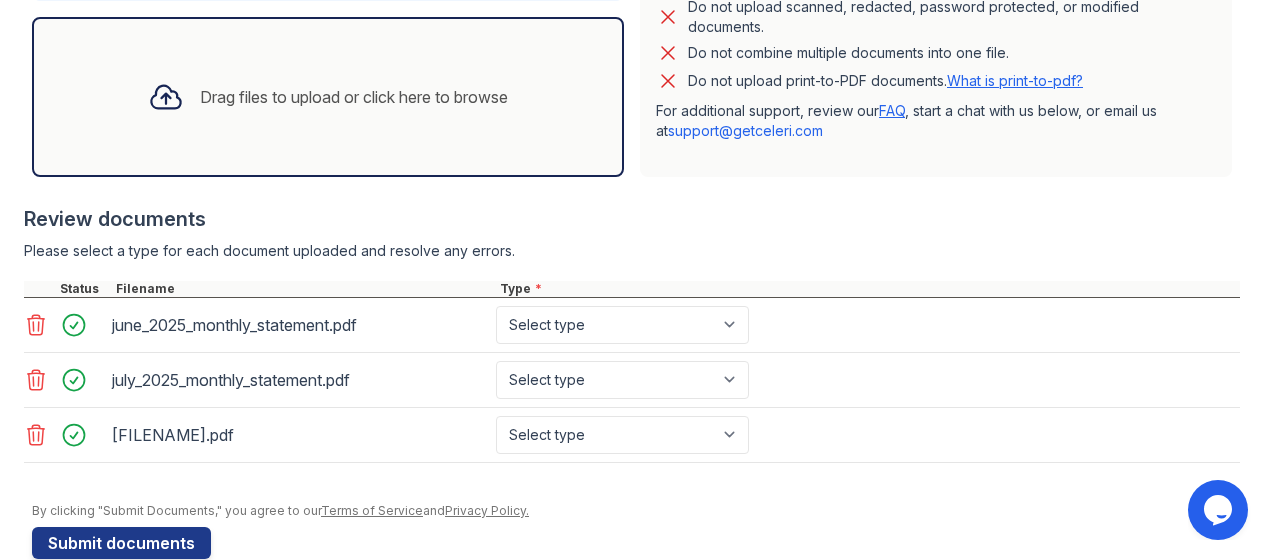 click on "Drag files to upload or click here to browse" at bounding box center (328, 97) 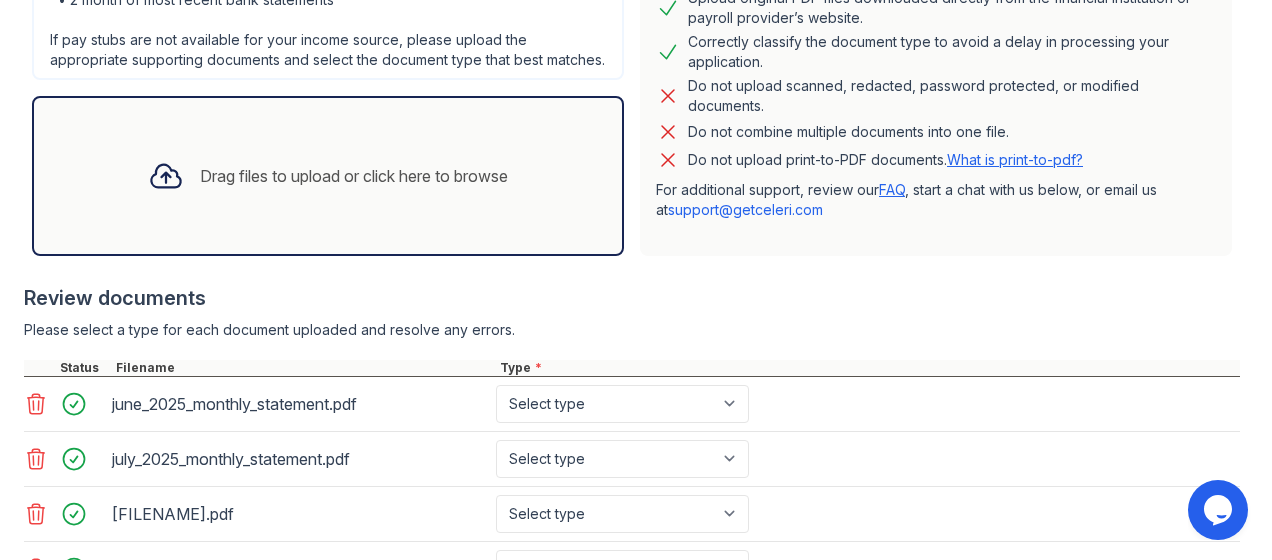 scroll, scrollTop: 498, scrollLeft: 0, axis: vertical 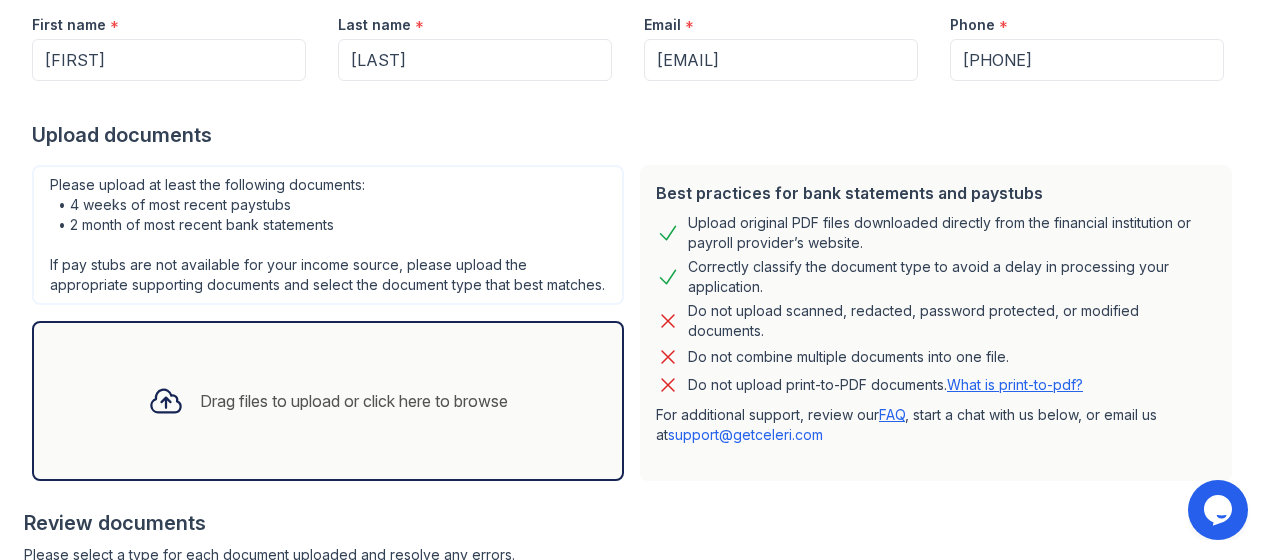 click on "Upload Documents for
[LOCATION]
Application information
Property
*
[LOCATION]
Unit number
*
Target move in date
[DATE]
First name
*
[FIRST]
Last name
*
[LAST]
Email
*
[EMAIL]
Phone
*
[PHONE]
Upload documents
Best practices for bank statements and paystubs
Upload original PDF files downloaded directly from the financial institution or payroll provider’s website.
Correctly classify the document type to avoid a delay in processing your application.
Do not upload scanned, redacted, password protected, or modified documents.
Do not combine multiple documents into one file.
Do not upload print-to-PDF documents.
What is print-to-pdf?
For additional support, review our
FAQ" at bounding box center (636, -7) 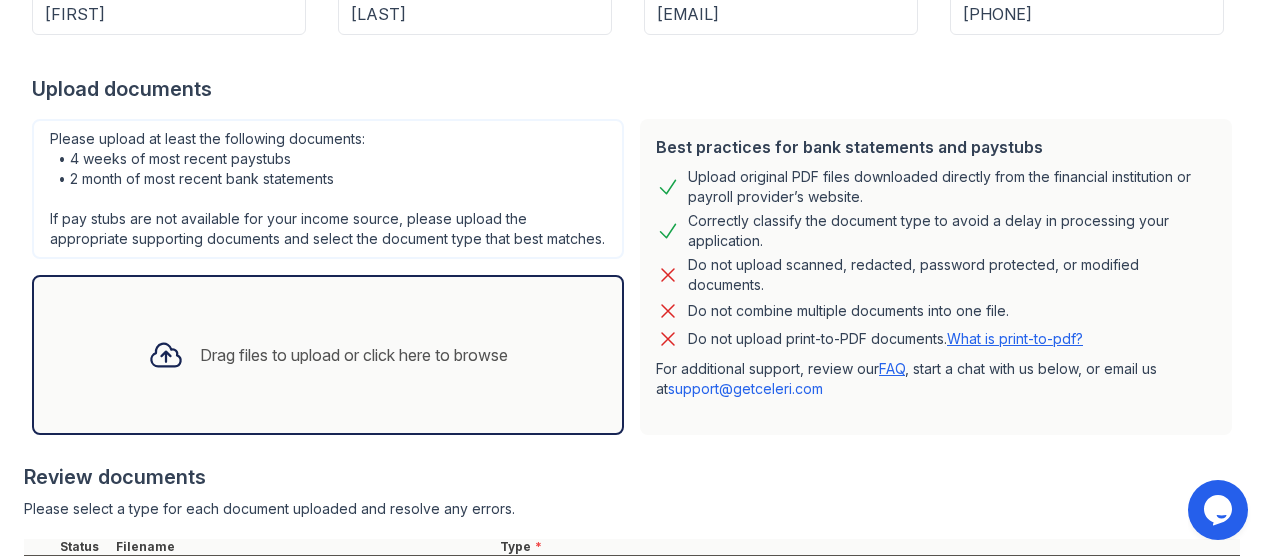 scroll, scrollTop: 330, scrollLeft: 0, axis: vertical 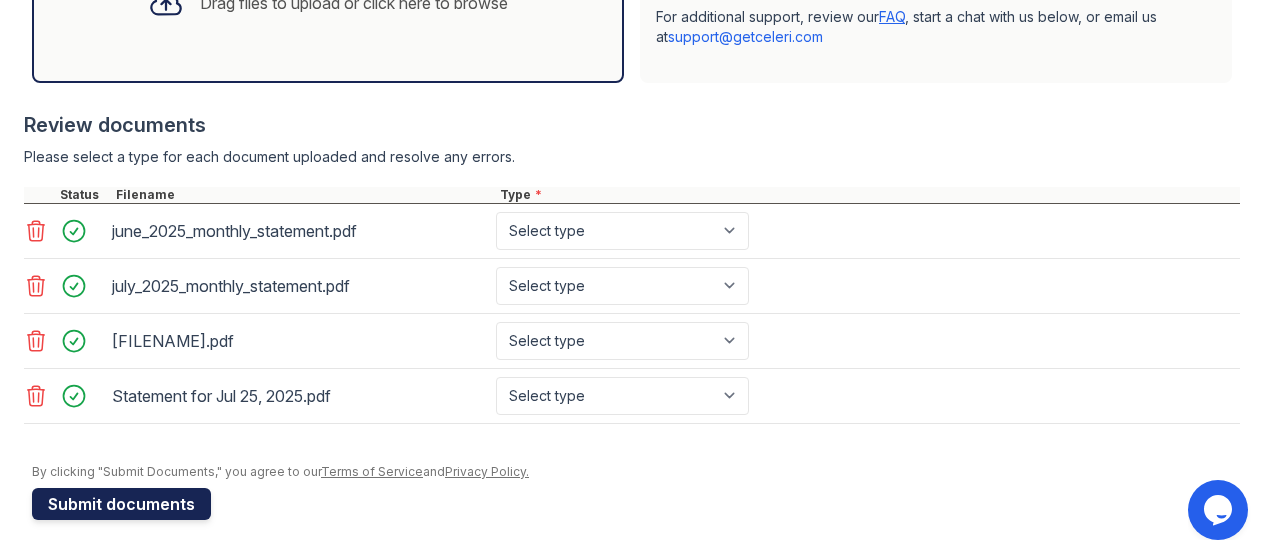 click on "Submit documents" at bounding box center [121, 504] 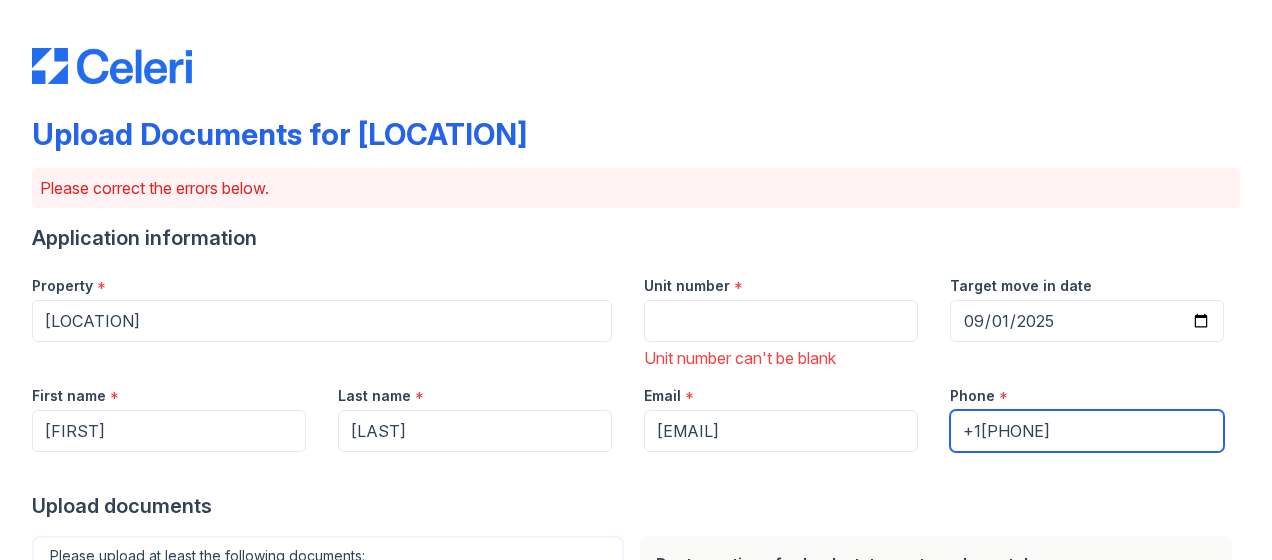 click on "+1[PHONE]" at bounding box center (1087, 431) 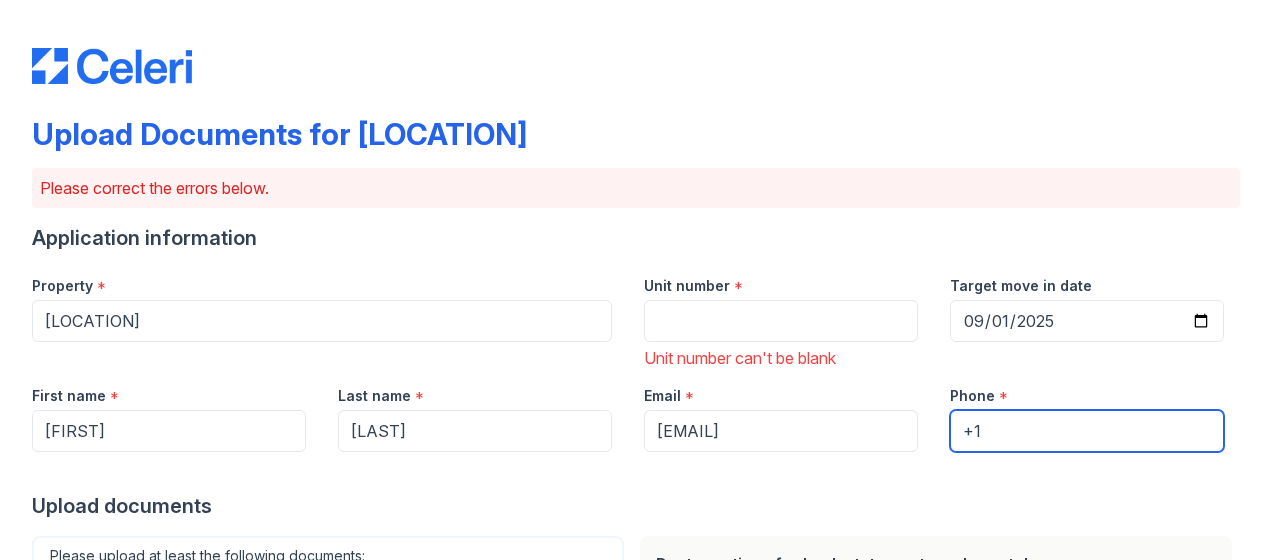 type on "+" 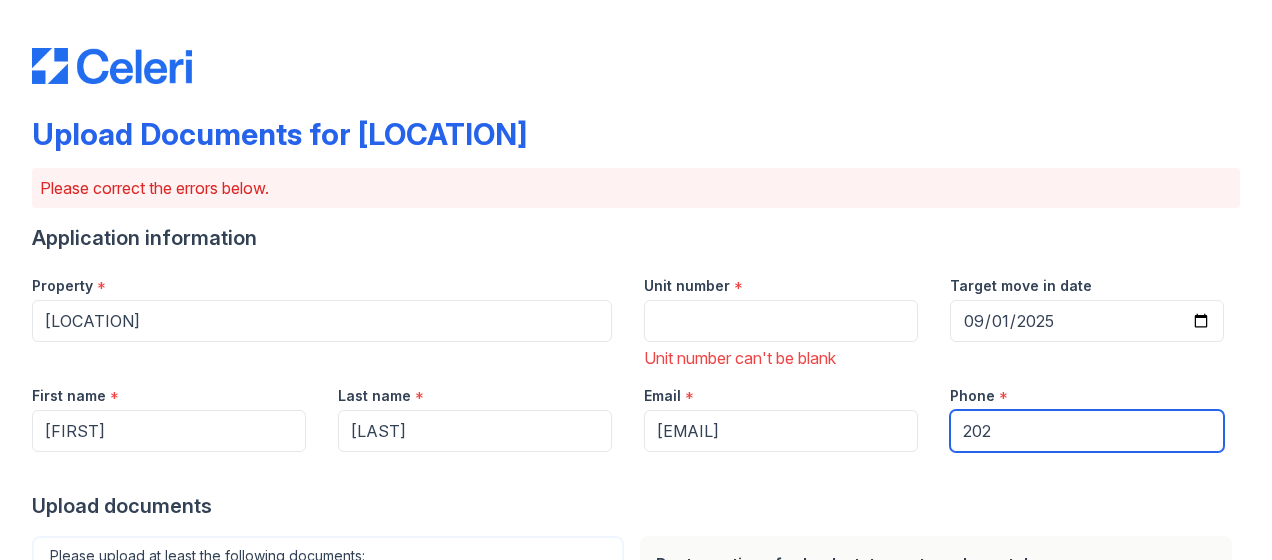 type on "[PHONE]" 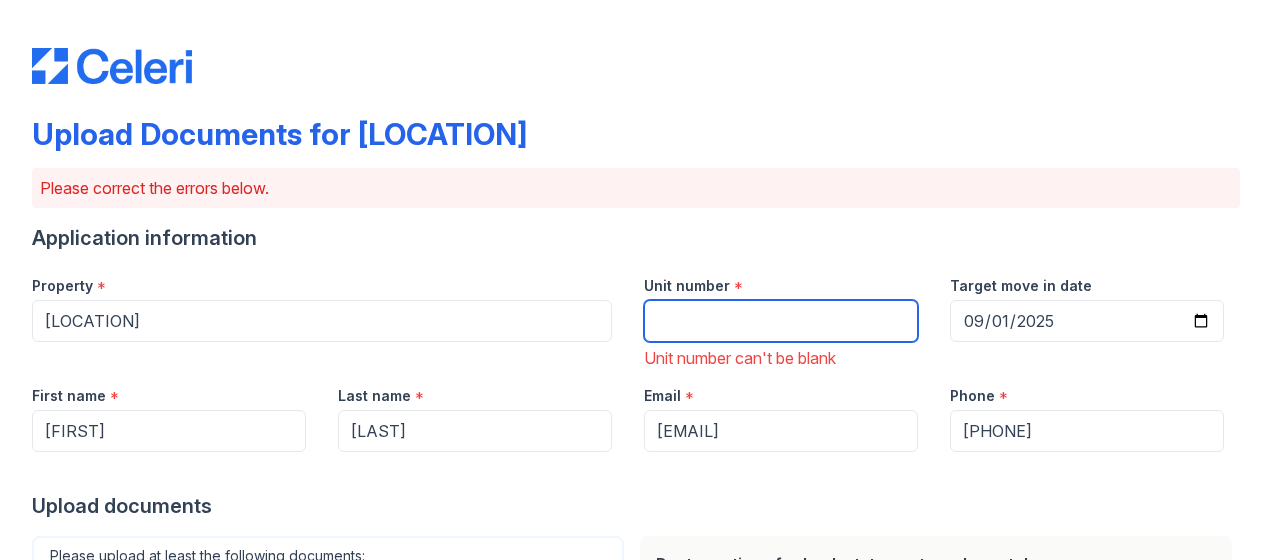 click on "Unit number" at bounding box center [781, 321] 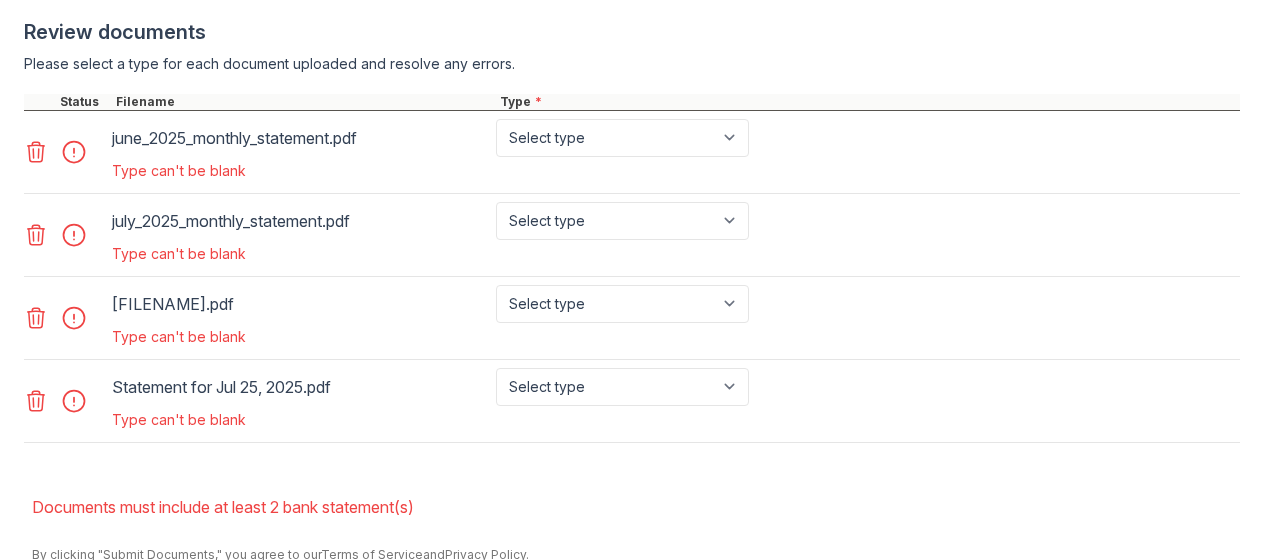scroll, scrollTop: 959, scrollLeft: 0, axis: vertical 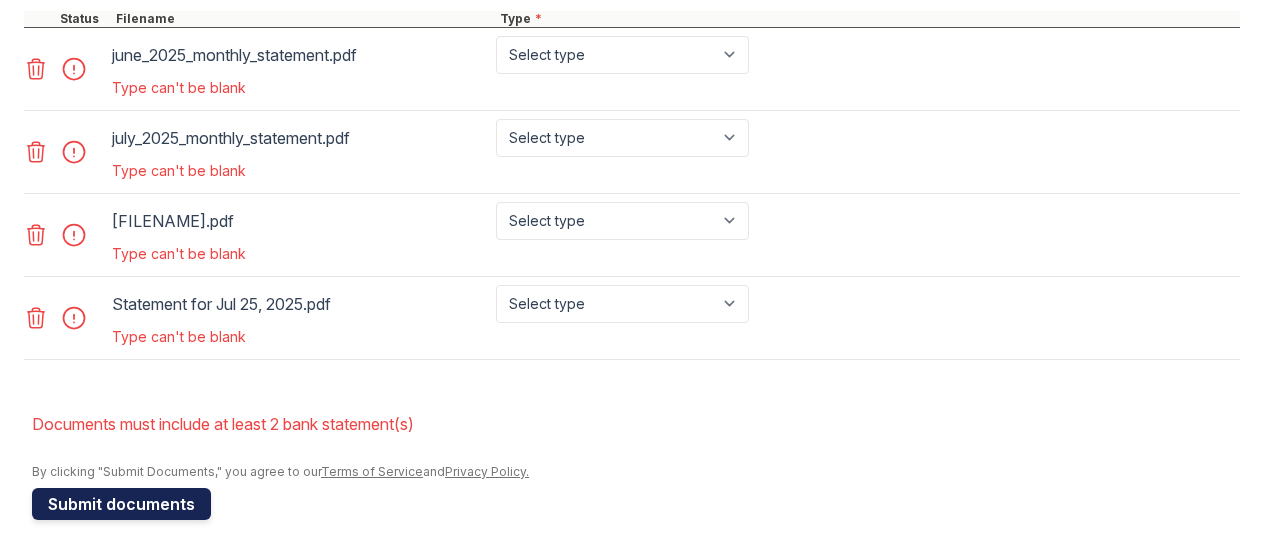 type on "0" 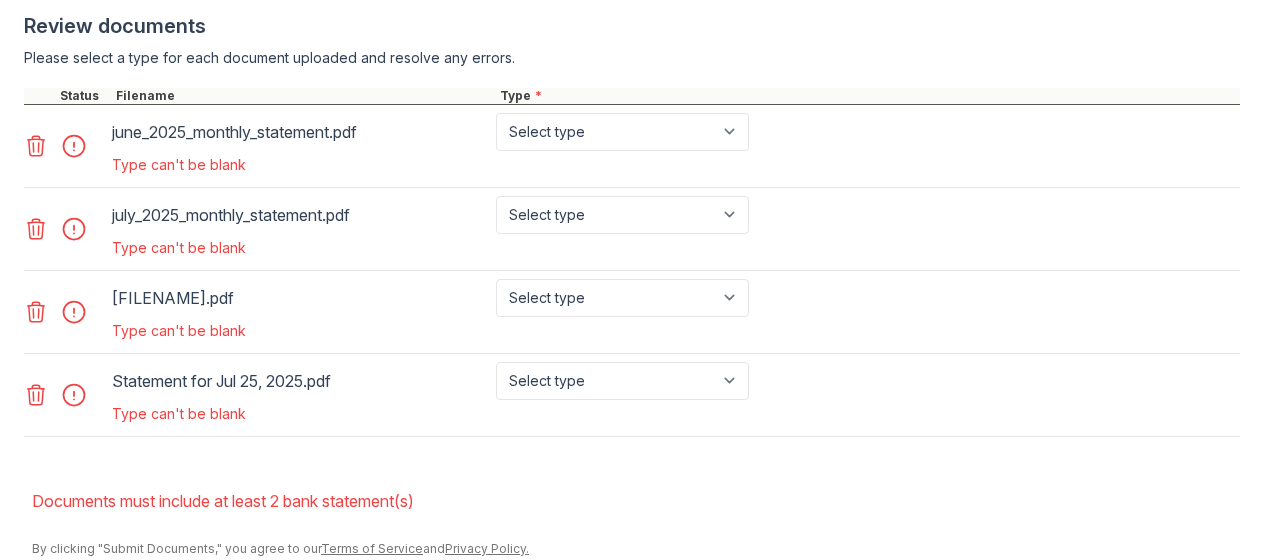 scroll, scrollTop: 838, scrollLeft: 0, axis: vertical 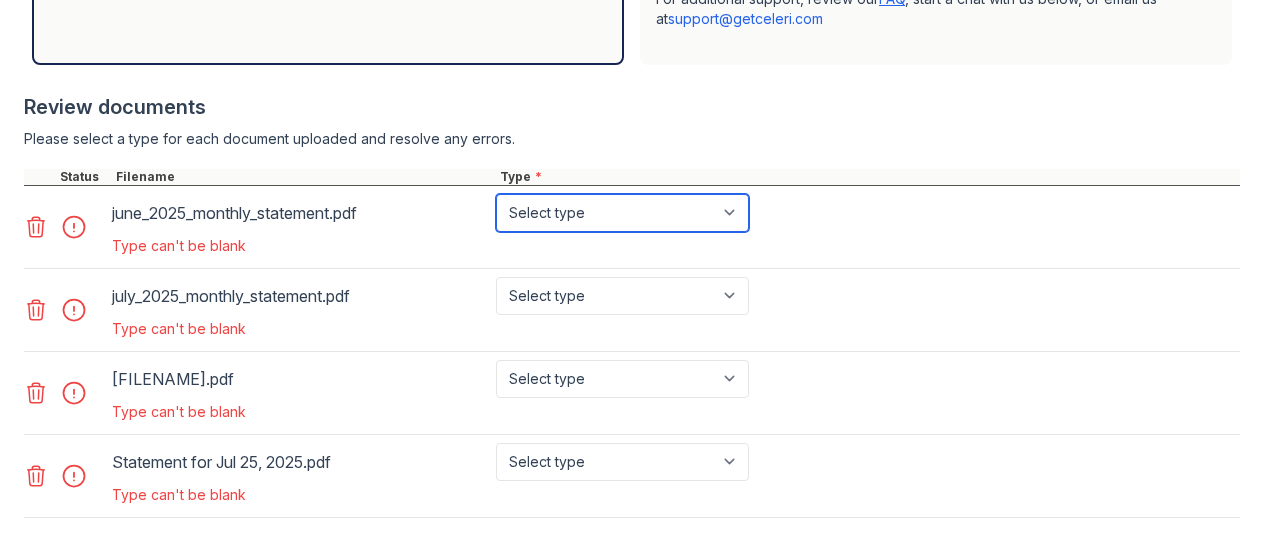 click on "Select type
Paystub
Bank Statement
Offer Letter
Tax Documents
Benefit Award Letter
Investment Account Statement
Other" at bounding box center (622, 213) 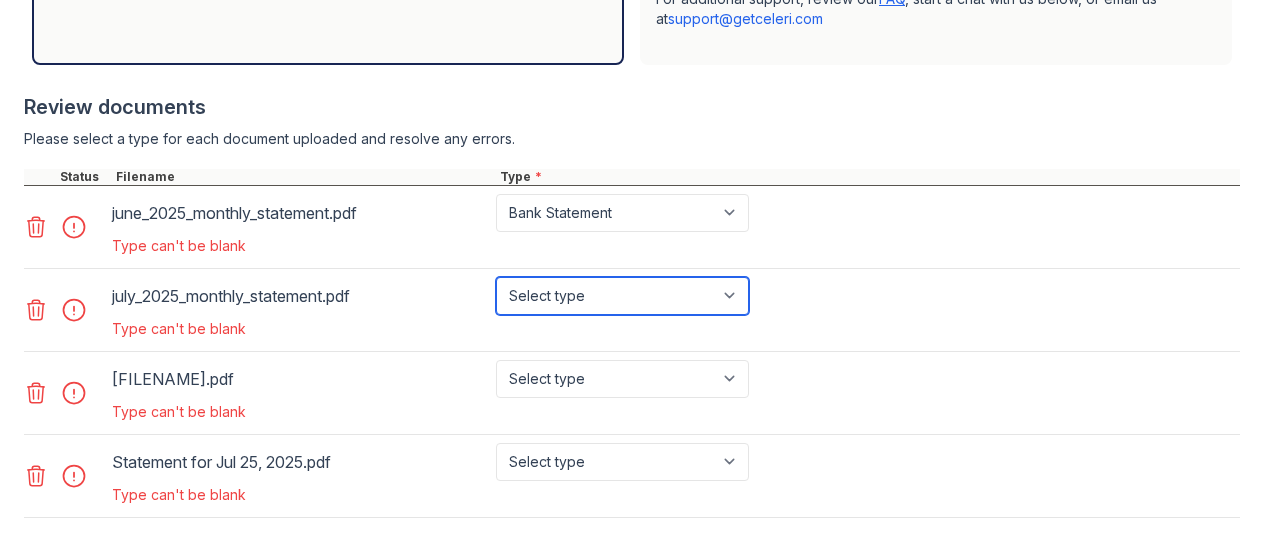 click on "Select type
Paystub
Bank Statement
Offer Letter
Tax Documents
Benefit Award Letter
Investment Account Statement
Other" at bounding box center [622, 296] 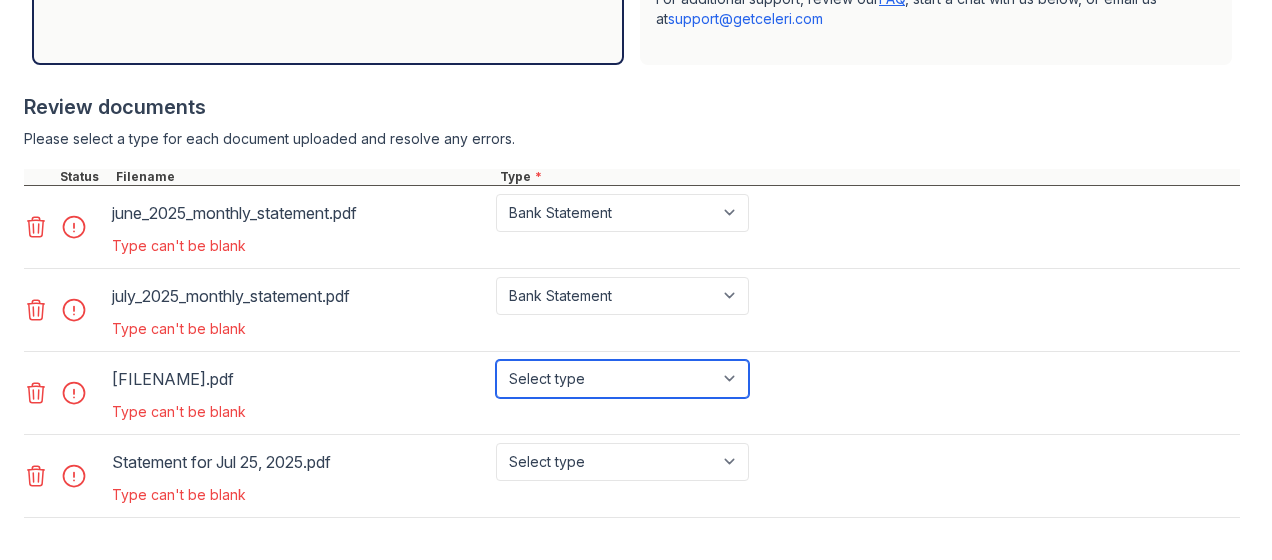 click on "Select type
Paystub
Bank Statement
Offer Letter
Tax Documents
Benefit Award Letter
Investment Account Statement
Other" at bounding box center [622, 379] 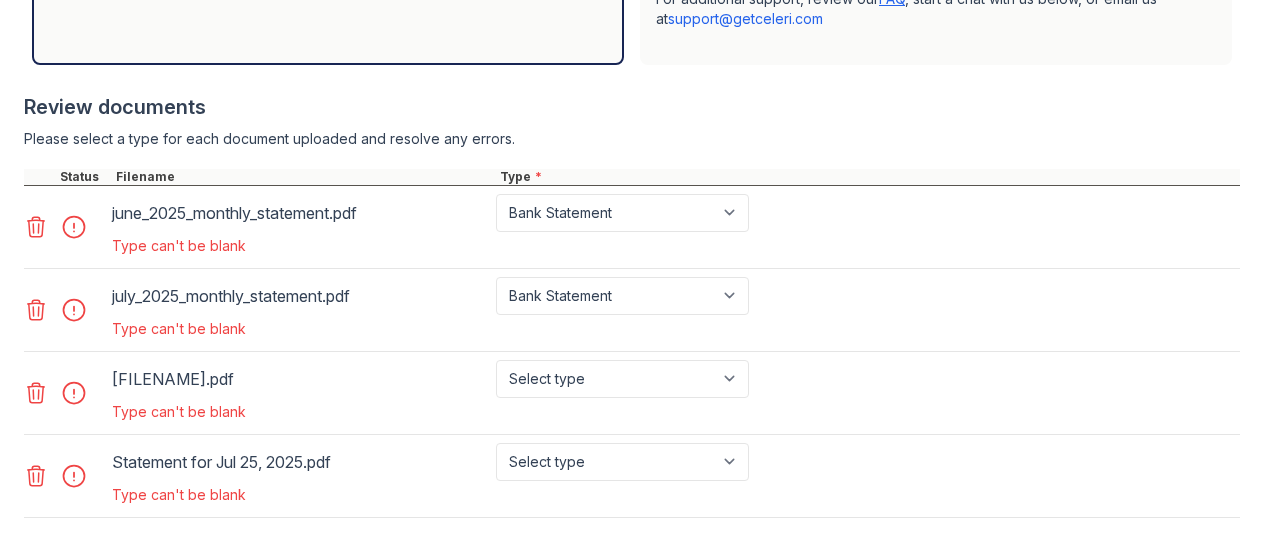 click on "[FILENAME].pdf
Select type
Paystub
Bank Statement
Offer Letter
Tax Documents
Benefit Award Letter
Investment Account Statement
Other
Type can't be blank" at bounding box center [632, 310] 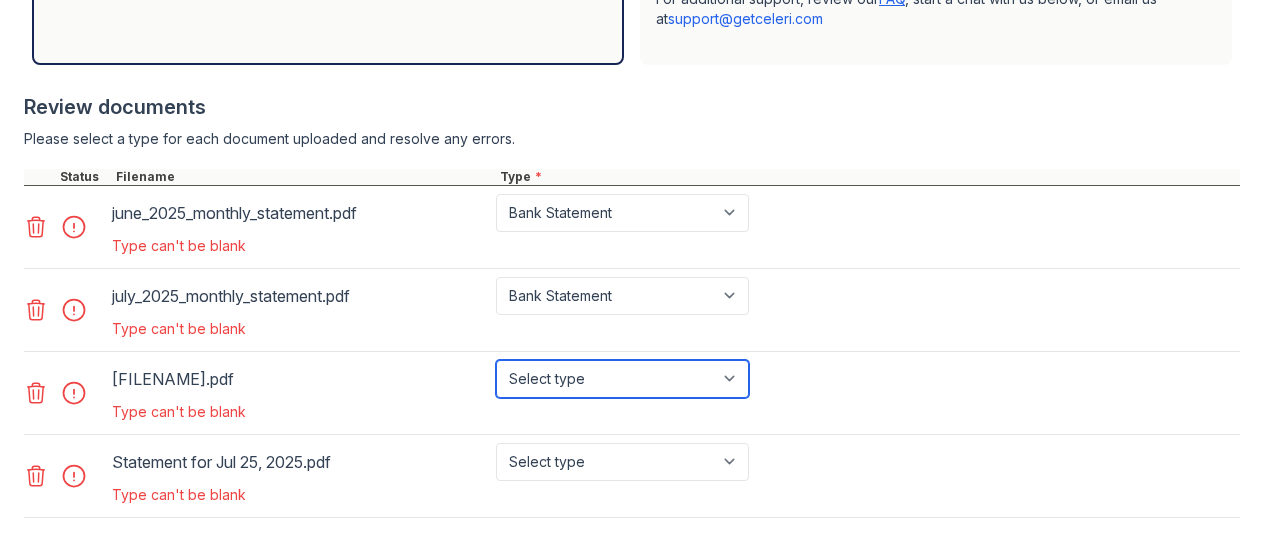 click on "Select type
Paystub
Bank Statement
Offer Letter
Tax Documents
Benefit Award Letter
Investment Account Statement
Other" at bounding box center [622, 379] 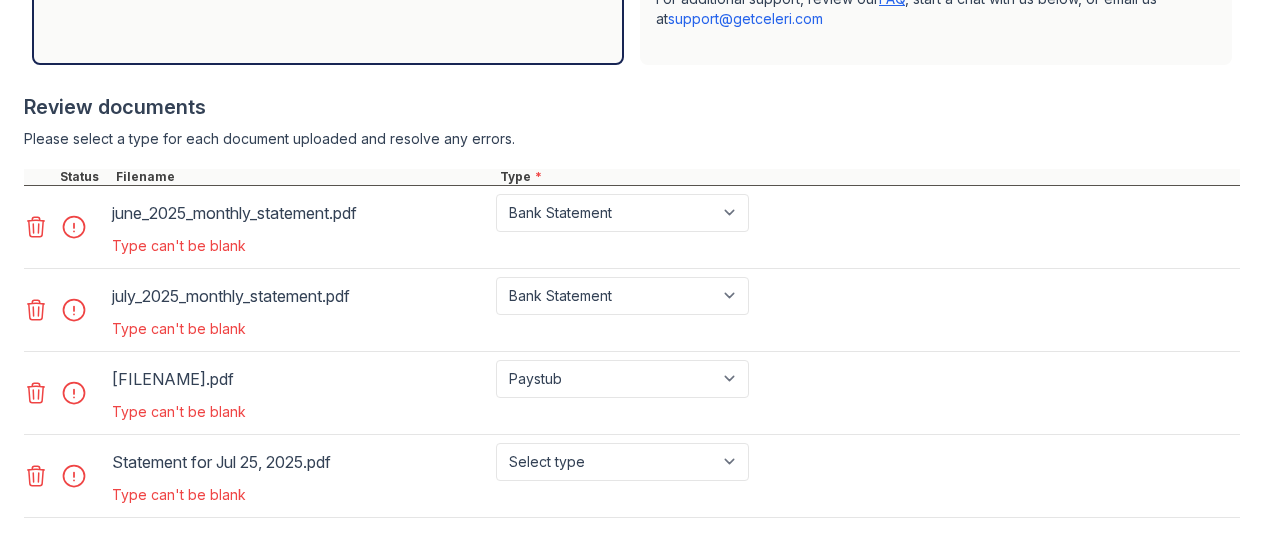 click on "Statement for Jul 25, 2025.pdf" at bounding box center (300, 462) 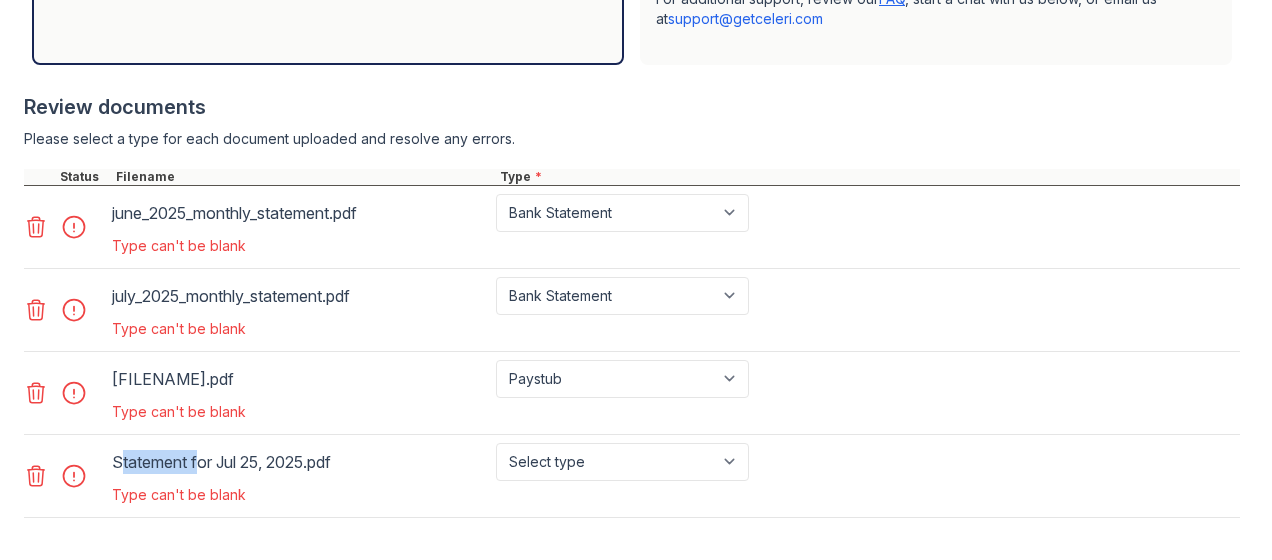 click on "Statement for Jul 25, 2025.pdf" at bounding box center [300, 462] 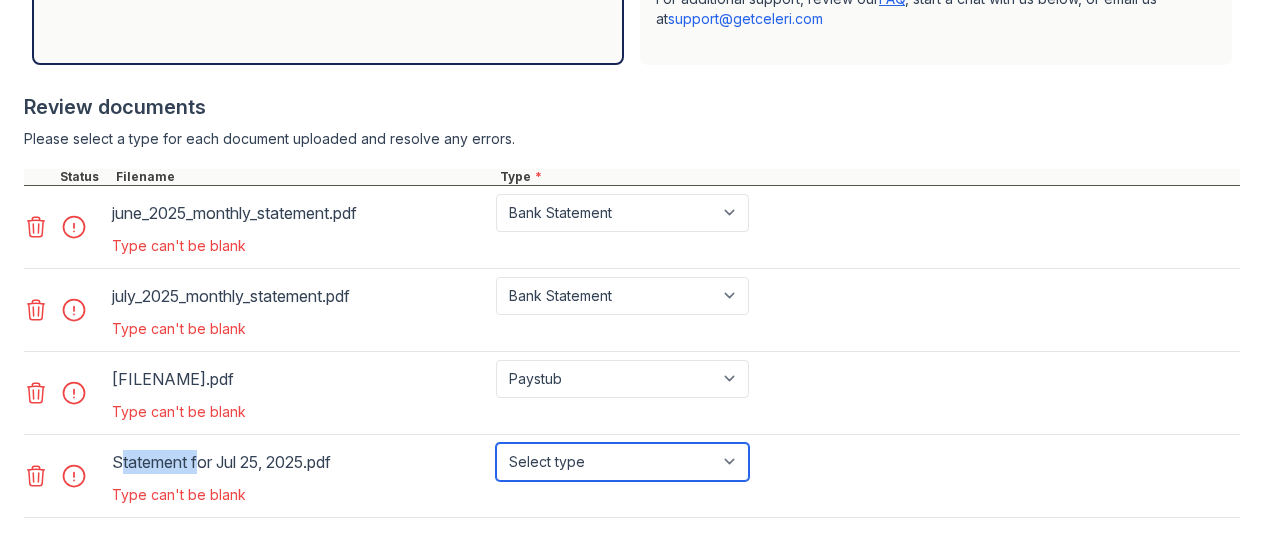 click on "Select type
Paystub
Bank Statement
Offer Letter
Tax Documents
Benefit Award Letter
Investment Account Statement
Other" at bounding box center [622, 462] 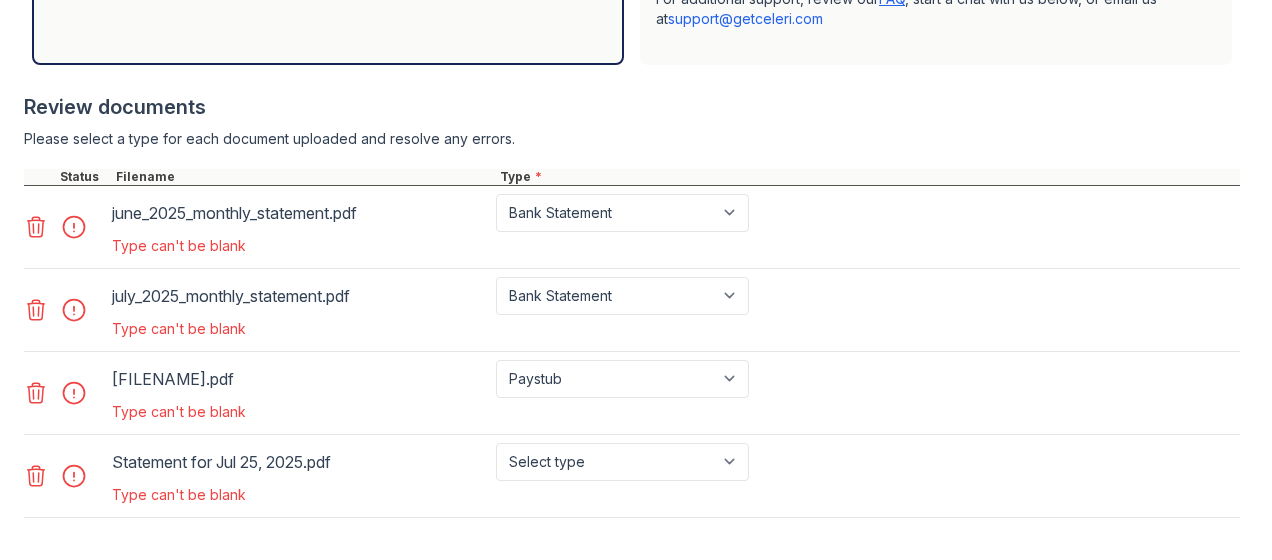 click on "Statement for Jul 25, 2025.pdf" at bounding box center (300, 462) 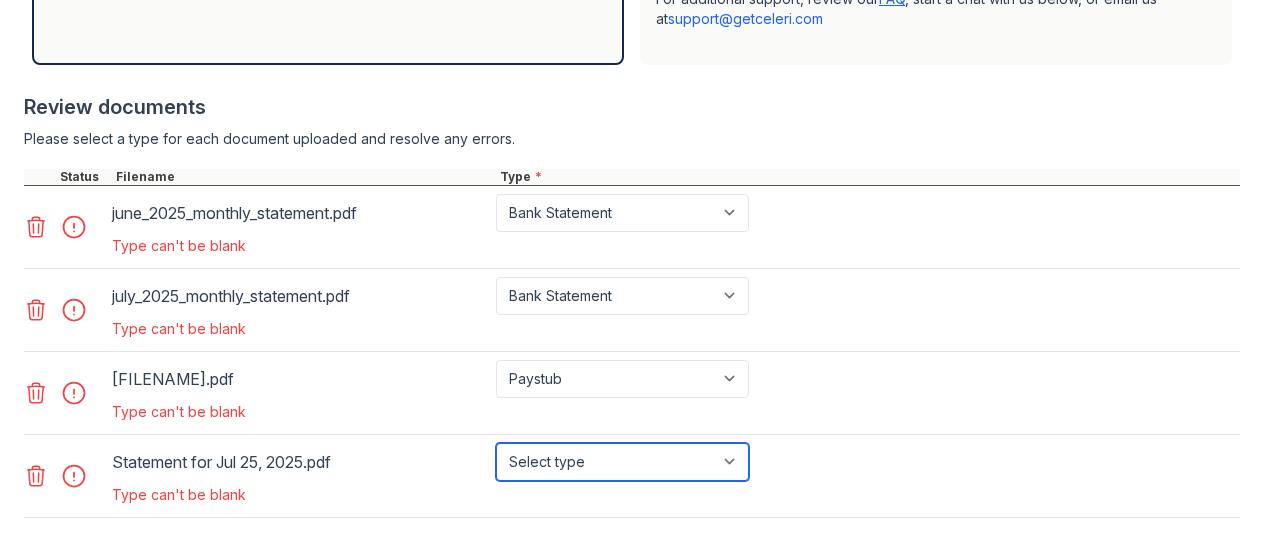 click on "Select type
Paystub
Bank Statement
Offer Letter
Tax Documents
Benefit Award Letter
Investment Account Statement
Other" at bounding box center [622, 462] 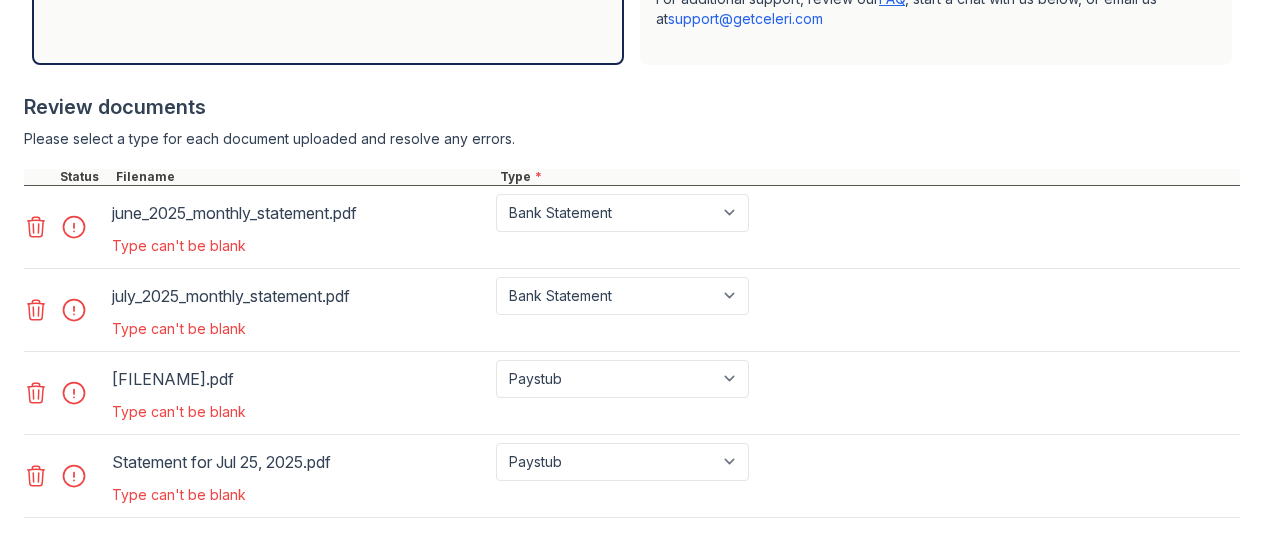drag, startPoint x: 1255, startPoint y: 450, endPoint x: 1253, endPoint y: 497, distance: 47.042534 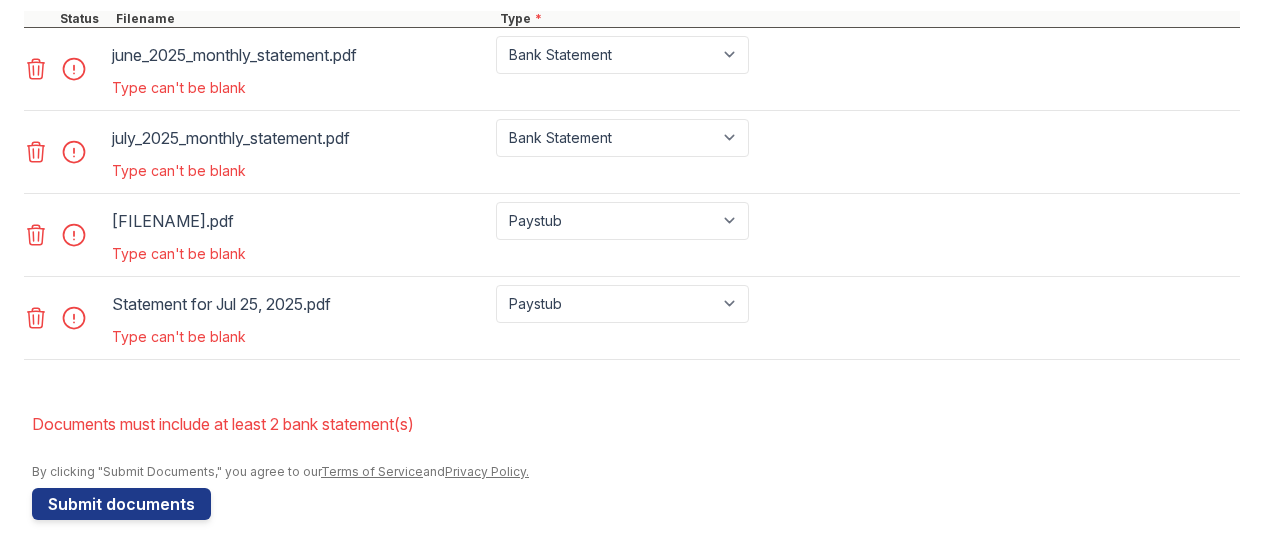 scroll, scrollTop: 931, scrollLeft: 0, axis: vertical 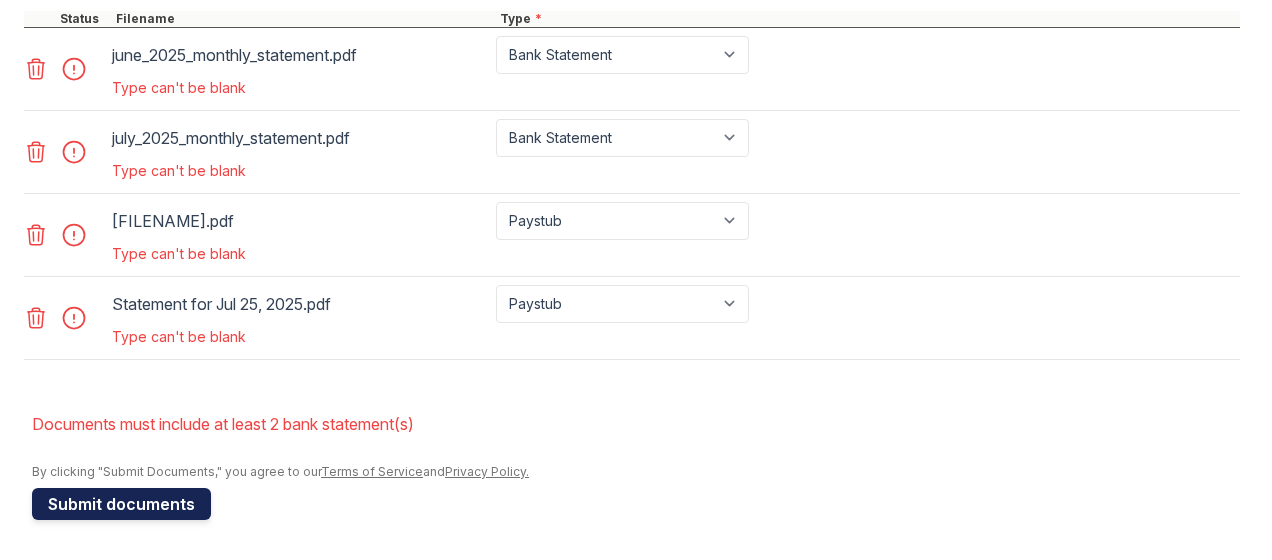 click on "Submit documents" at bounding box center [121, 504] 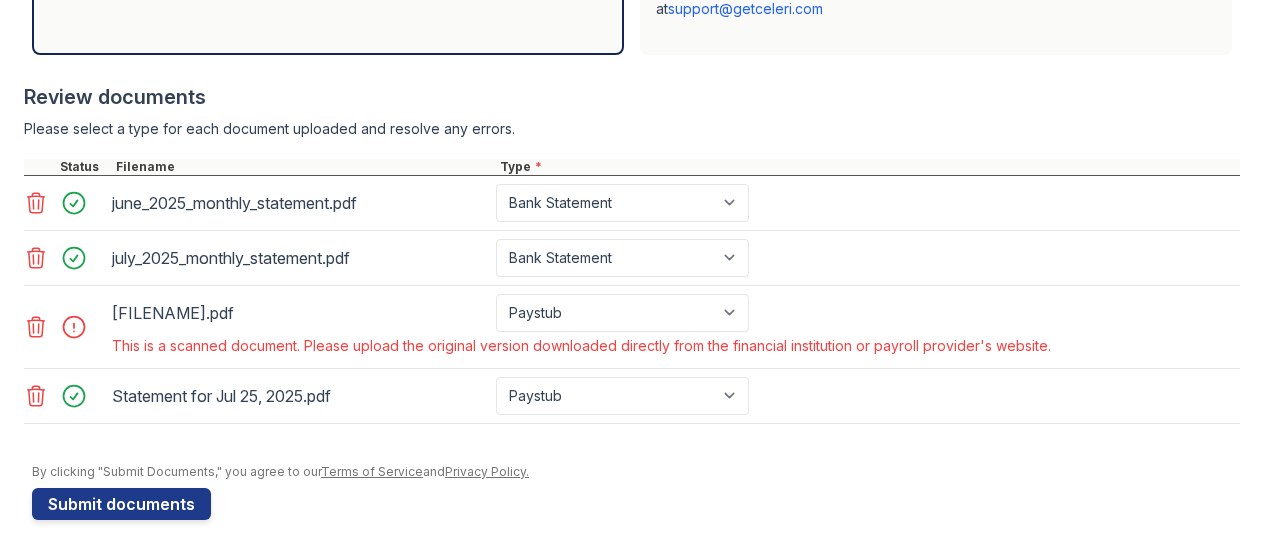 scroll, scrollTop: 783, scrollLeft: 0, axis: vertical 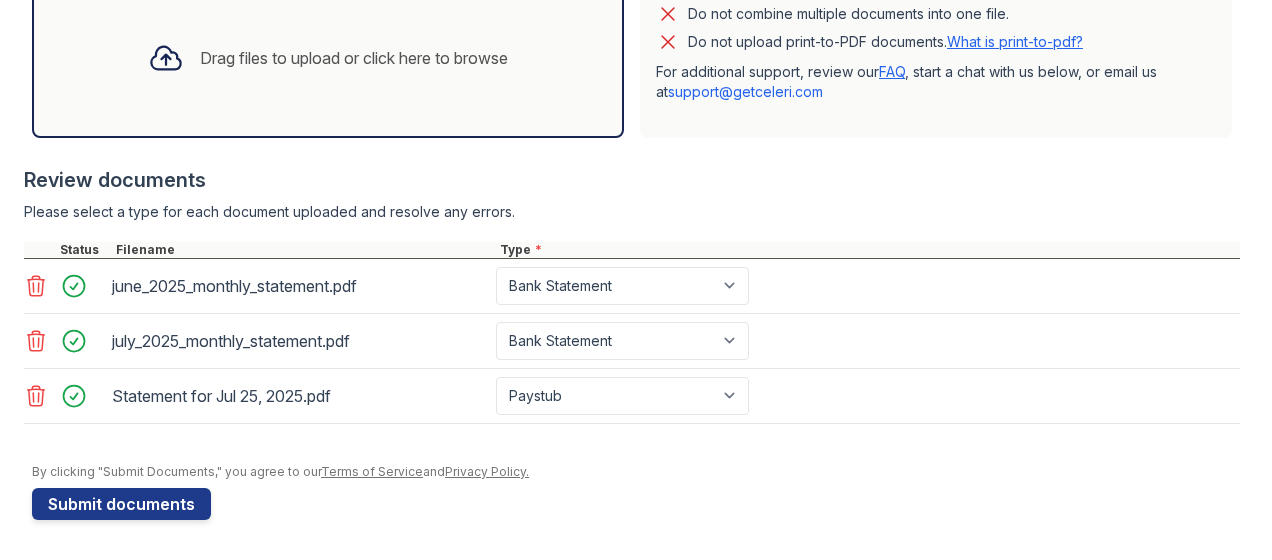 click on "Drag files to upload or click here to browse" at bounding box center (354, 58) 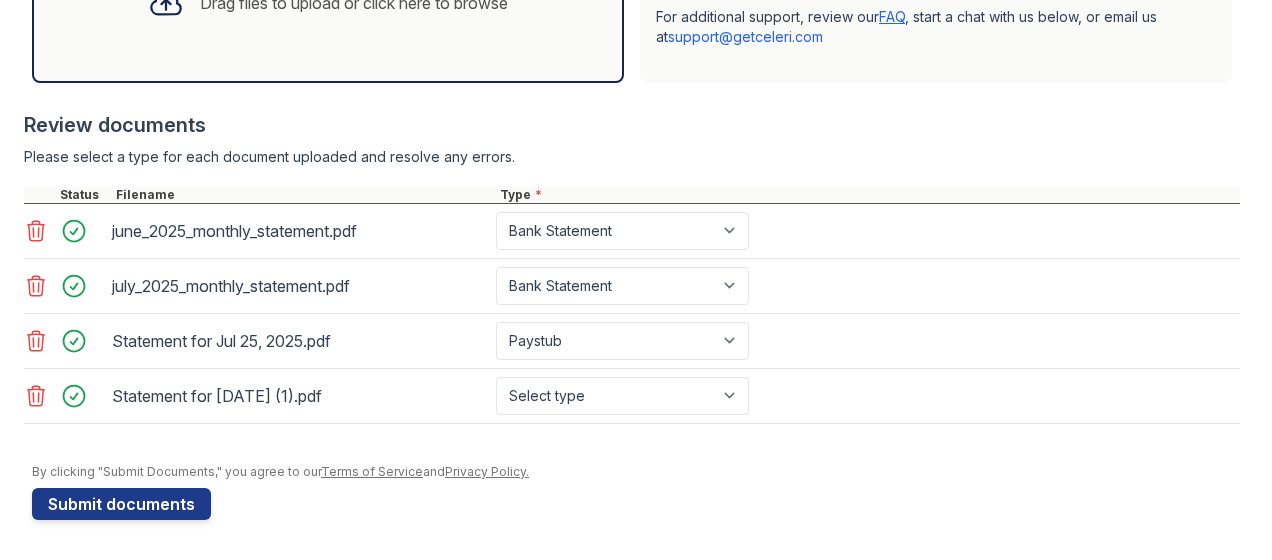 scroll, scrollTop: 755, scrollLeft: 0, axis: vertical 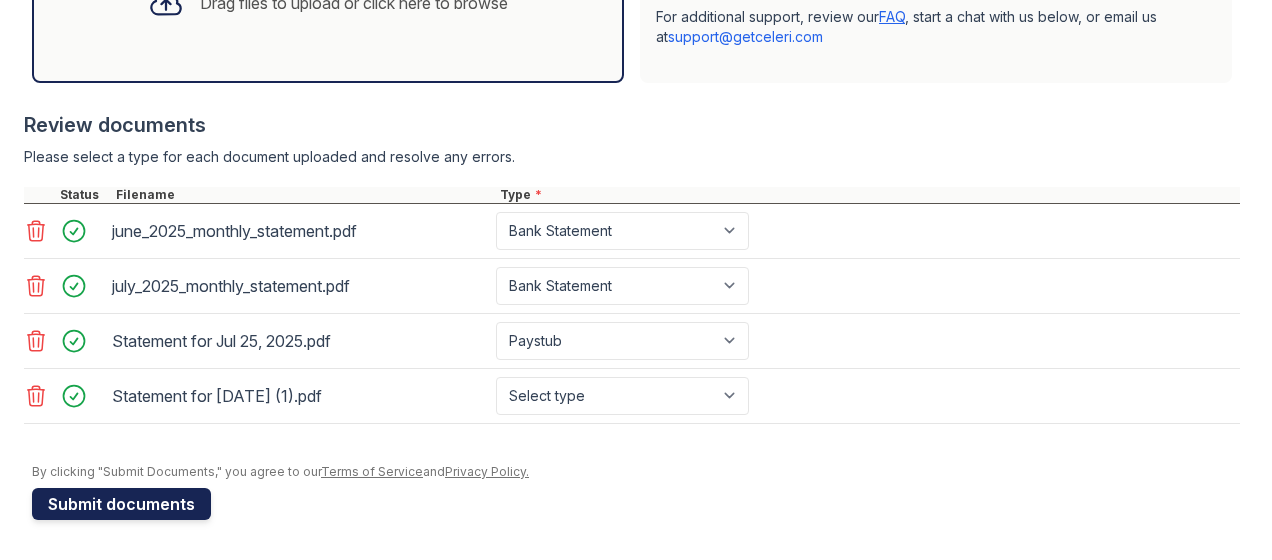 click on "Submit documents" at bounding box center [121, 504] 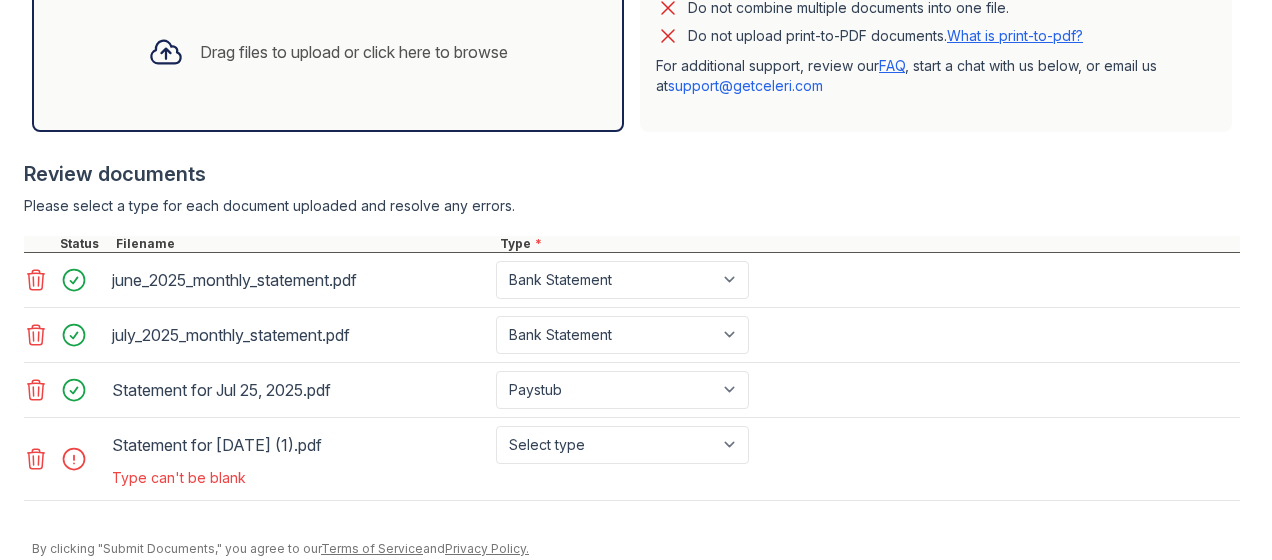 scroll, scrollTop: 783, scrollLeft: 0, axis: vertical 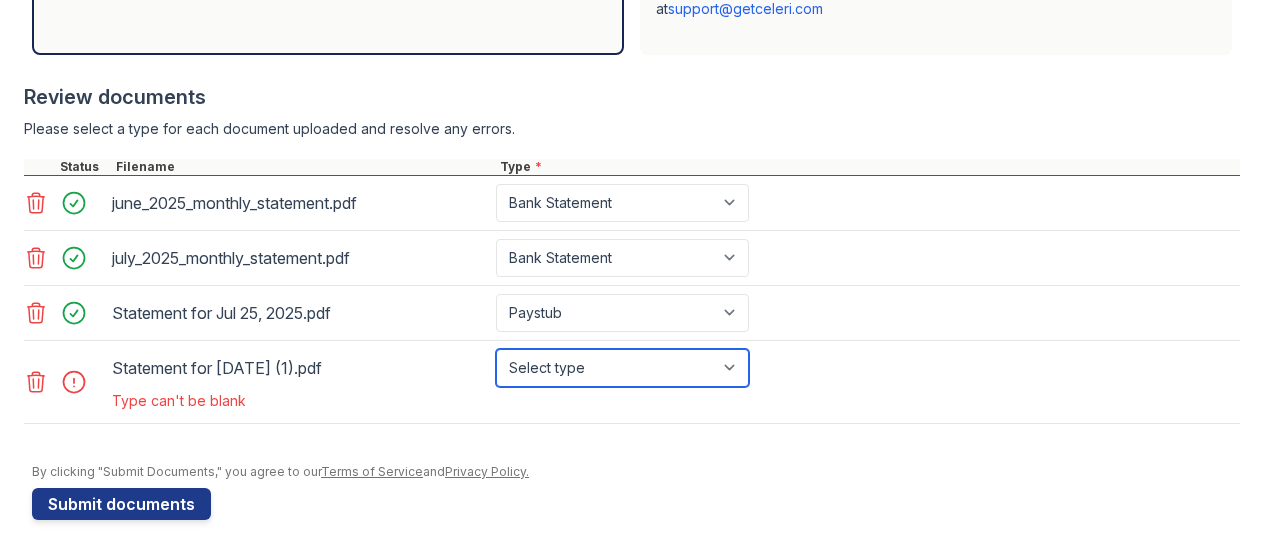 click on "Select type
Paystub
Bank Statement
Offer Letter
Tax Documents
Benefit Award Letter
Investment Account Statement
Other" at bounding box center [622, 368] 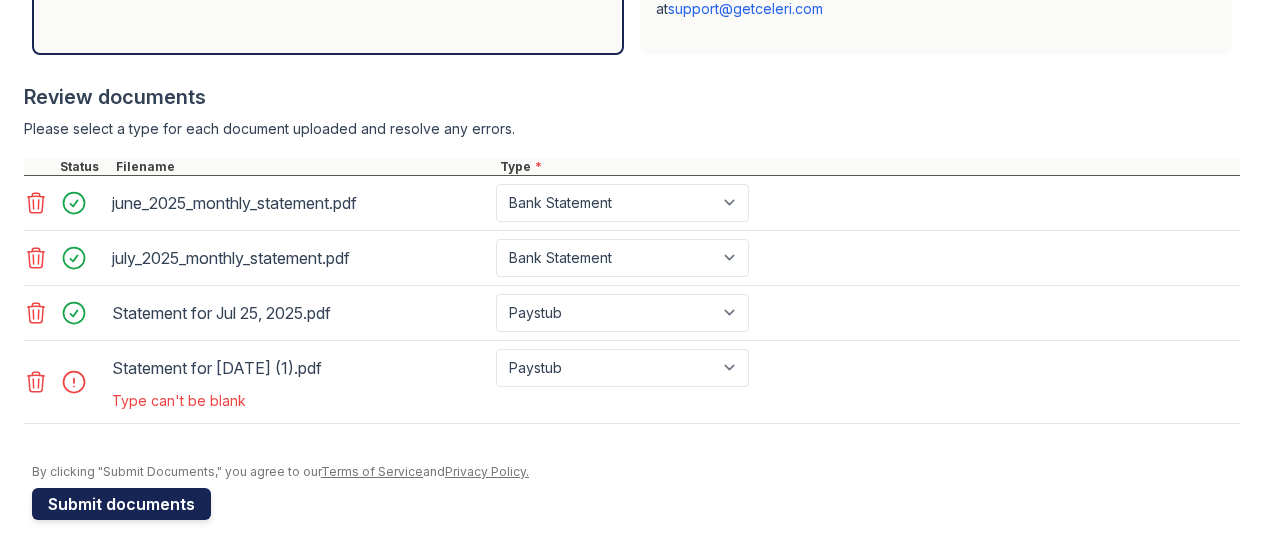 click on "Submit documents" at bounding box center (121, 504) 